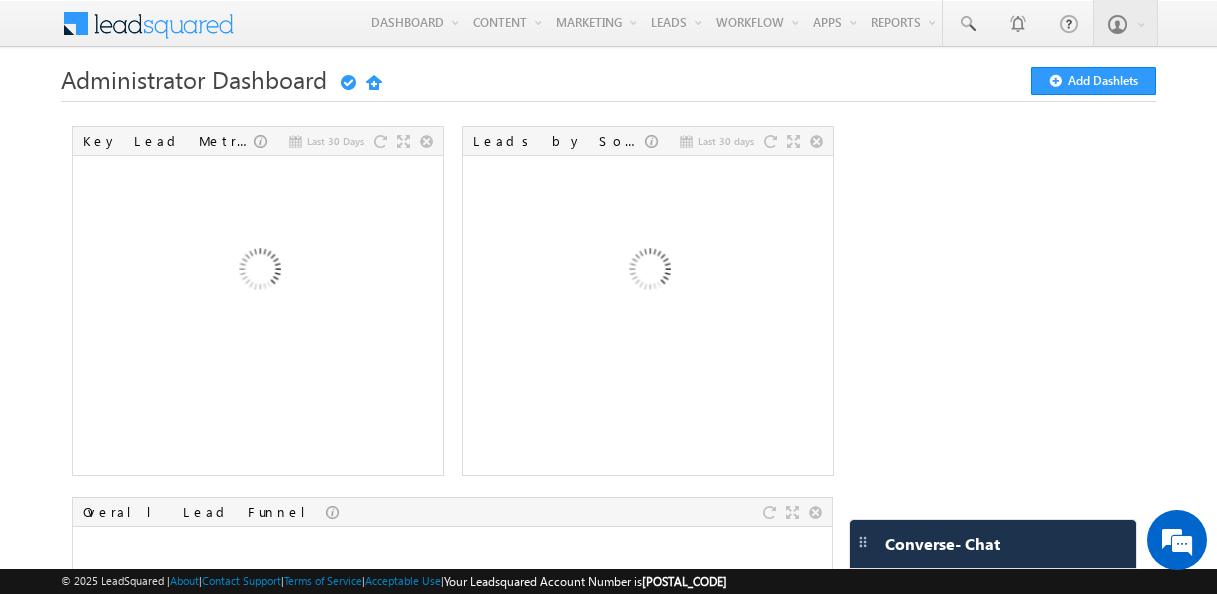 scroll, scrollTop: 0, scrollLeft: 0, axis: both 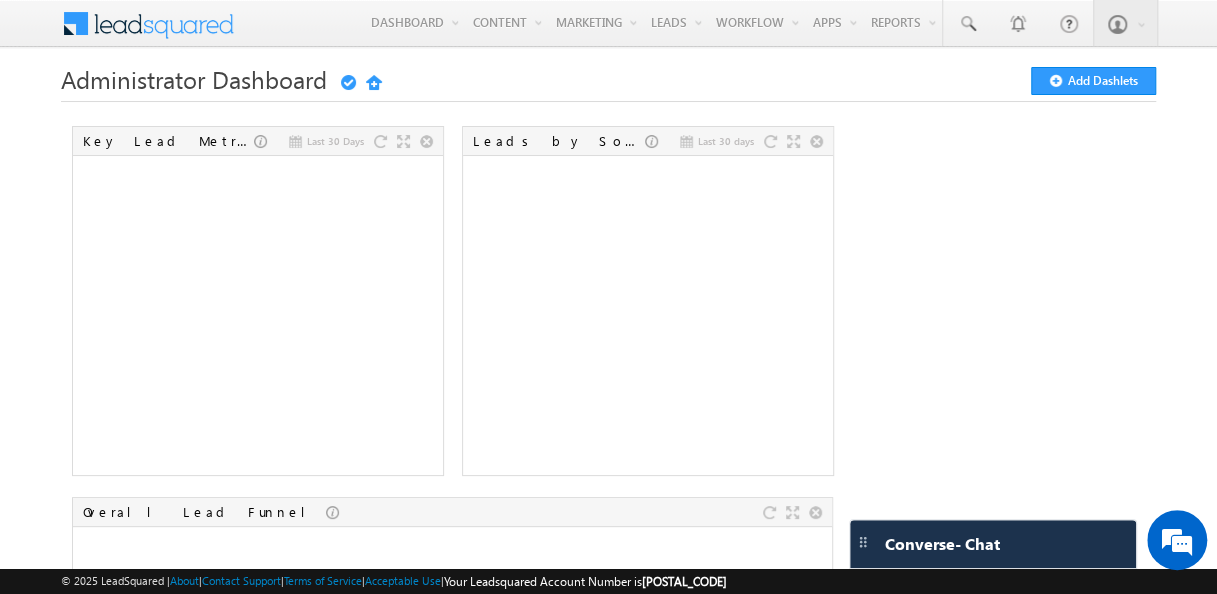 click on "Last 30 Days Key Lead Metrics Last 30 days Leads by Sources Overall Lead Funnel Last 10 Days Top New Leads Team Task Summary Last 30 Days Top Landing Pages Recently Sent Email Campaigns Last 30 Days Email Summary" at bounding box center (608, 1232) 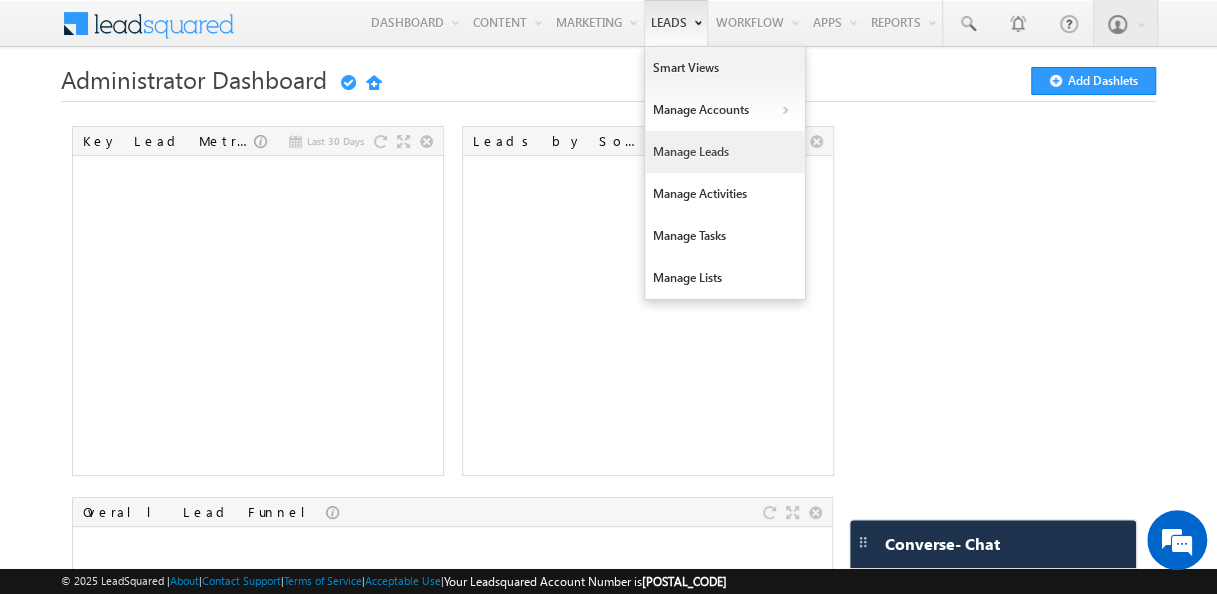 click on "Manage Leads" at bounding box center [725, 152] 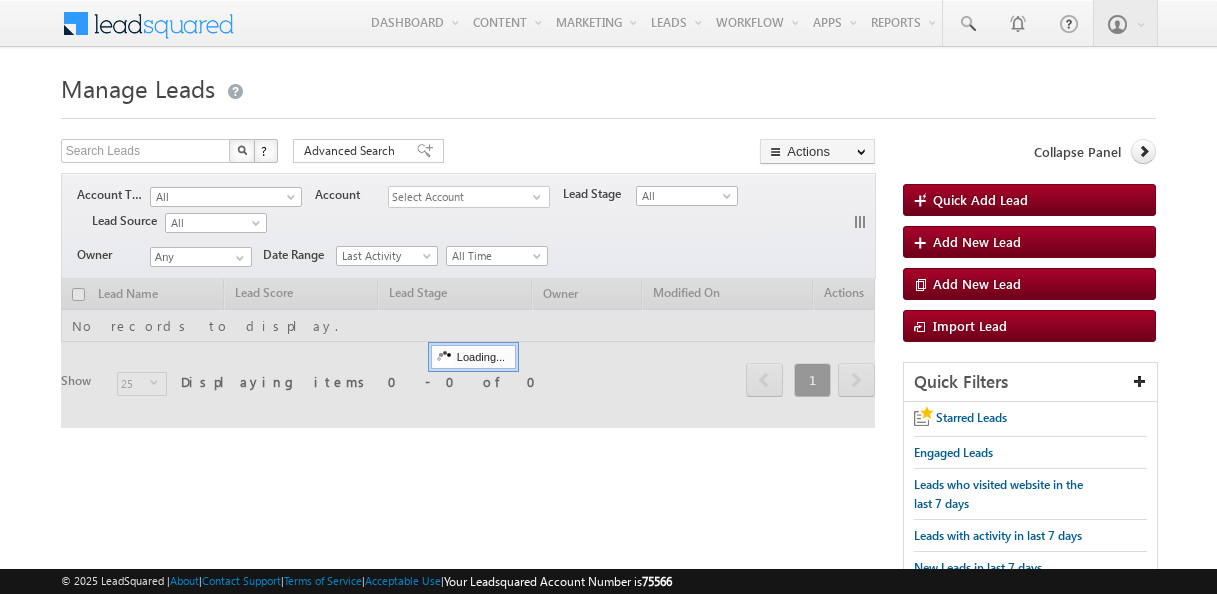 scroll, scrollTop: 0, scrollLeft: 0, axis: both 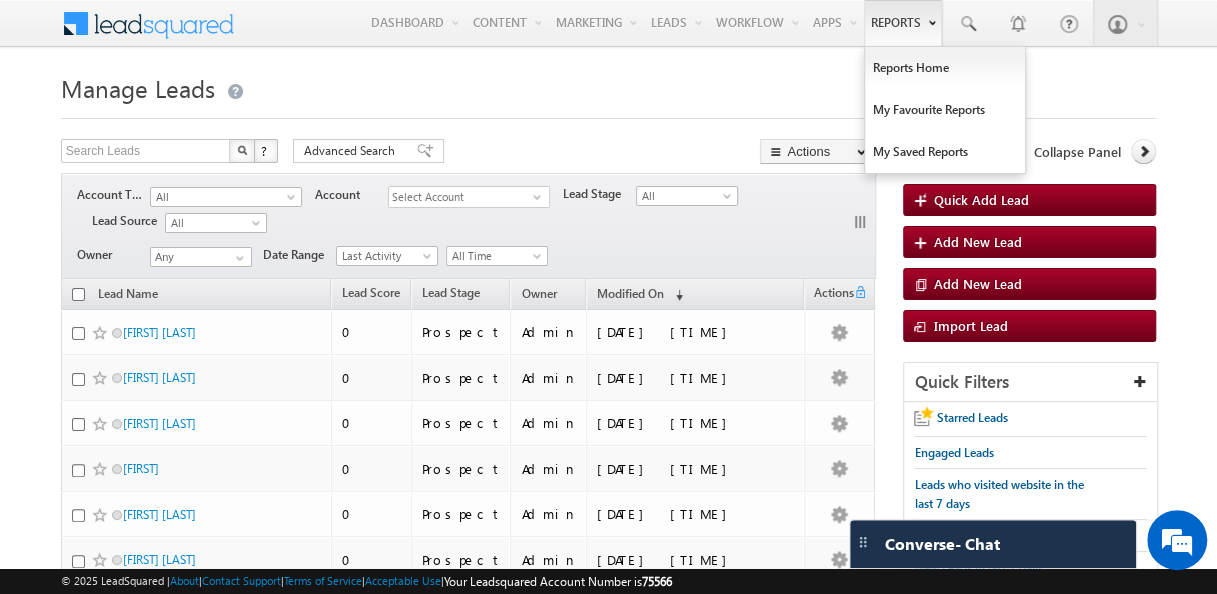 click on "Reports" at bounding box center (903, 23) 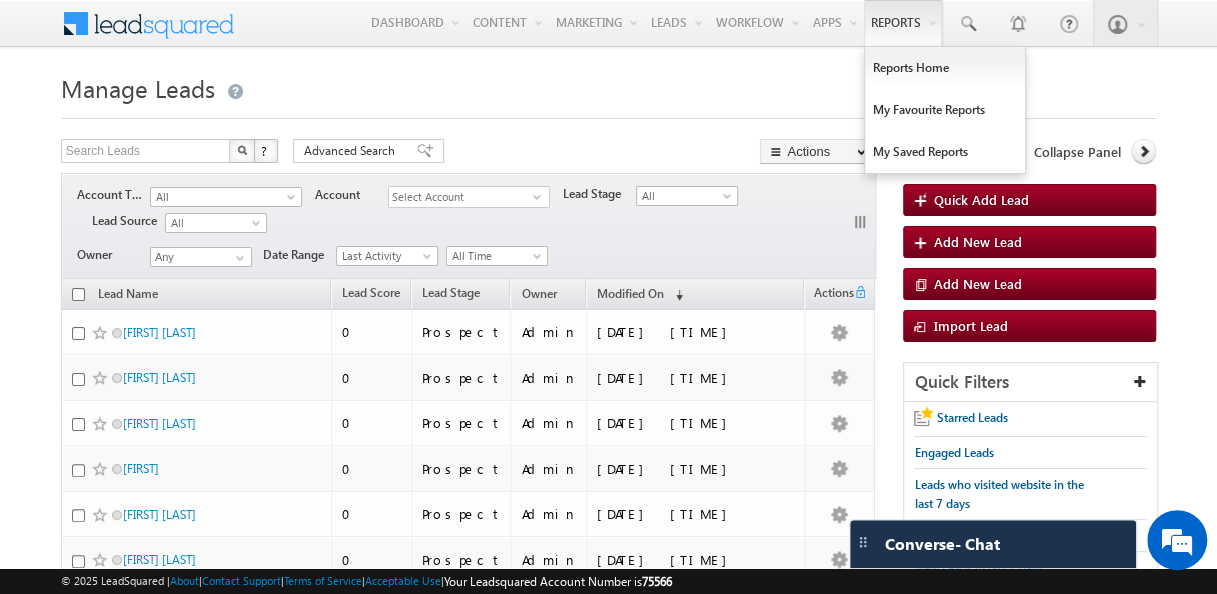 click on "Manage Leads" at bounding box center (608, 86) 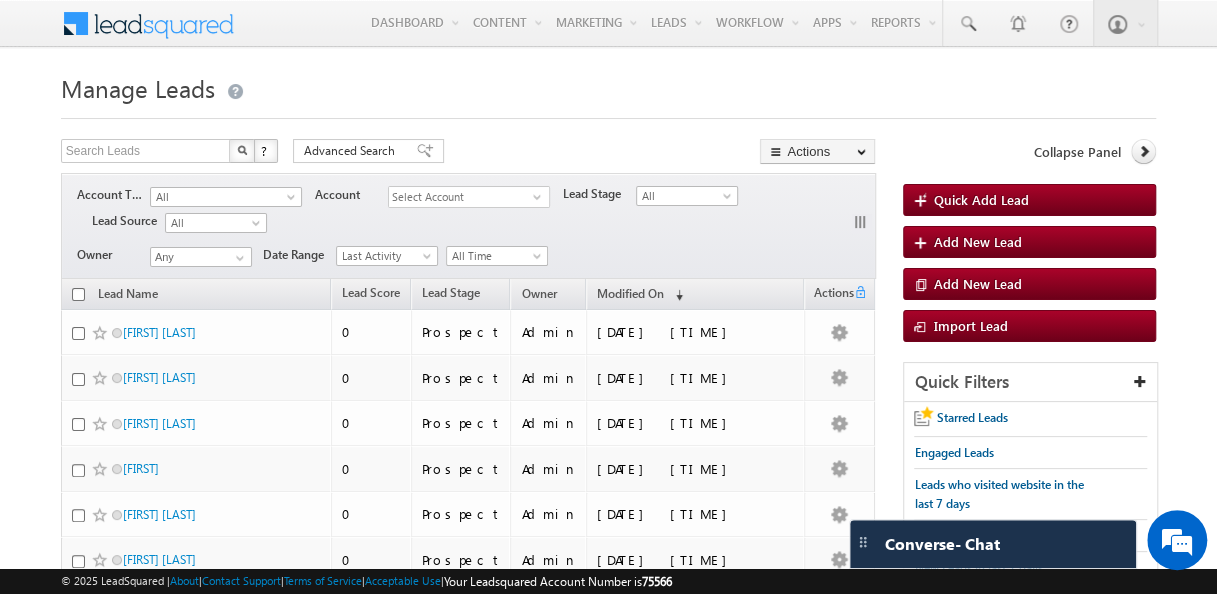 scroll, scrollTop: 0, scrollLeft: 0, axis: both 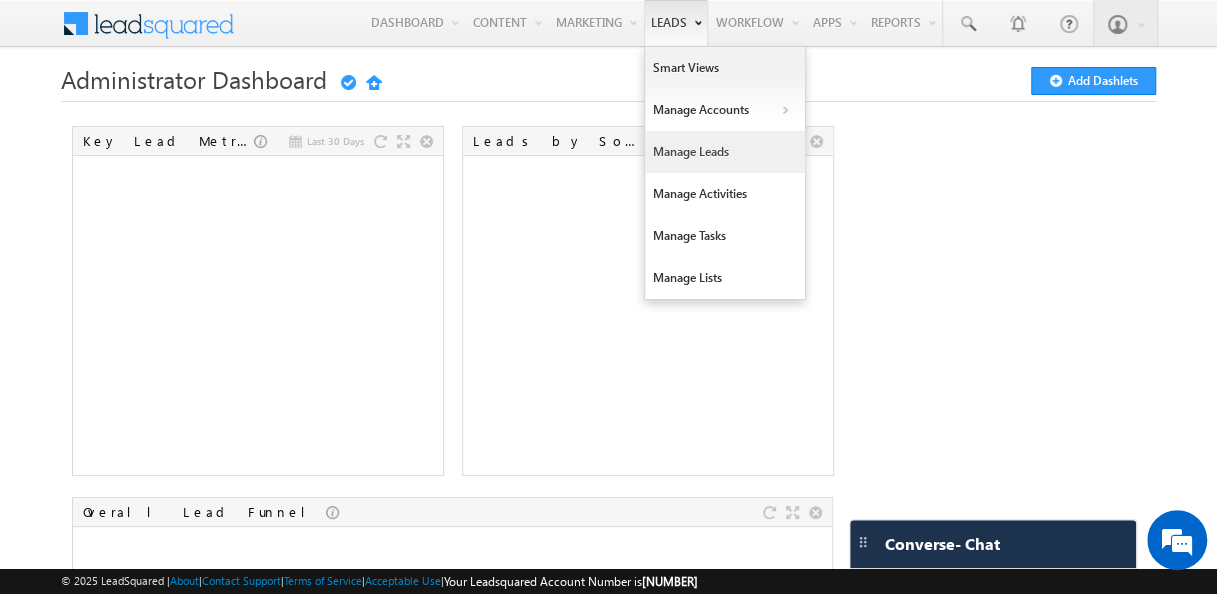 click on "Manage Leads" at bounding box center [725, 152] 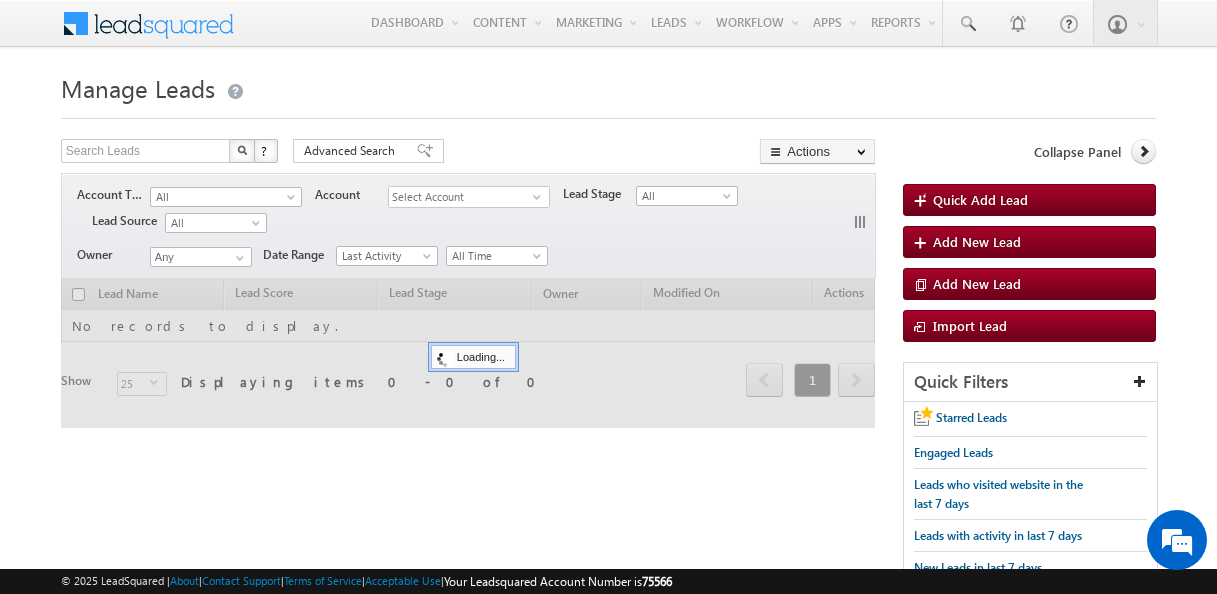 scroll, scrollTop: 0, scrollLeft: 0, axis: both 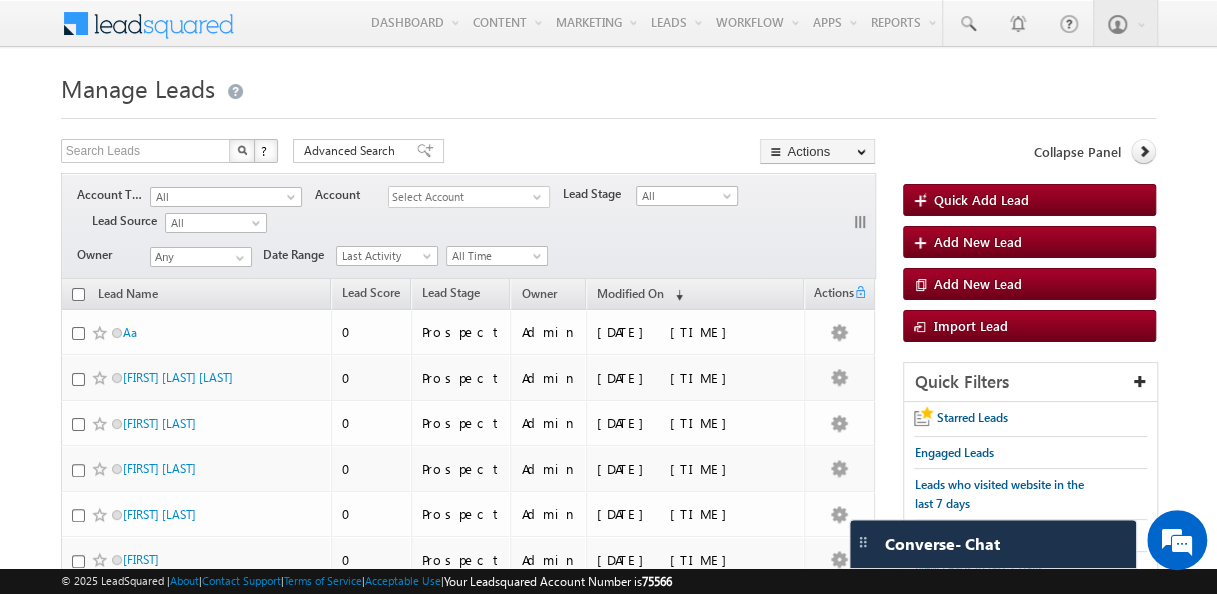 click on "Owner
Any Any
Date Range
Go 10:47 AM maxdate 10:47 AM mindate All Time
Custom
Yesterday
Today
Last Week
This Week
Last Month
This Month
Last Year
This Year
Last 7 Days
Last 30 Days
All Time
Last Activity
Created On
Modified On
Last Activity" at bounding box center [483, 256] 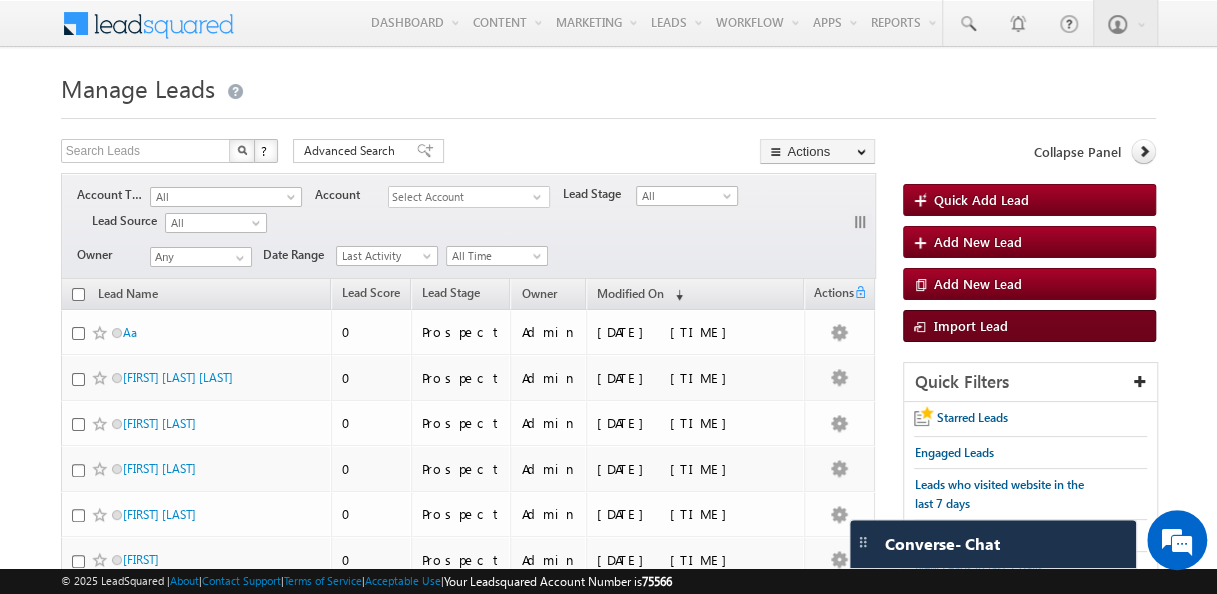 click on "Import Lead" at bounding box center [970, 325] 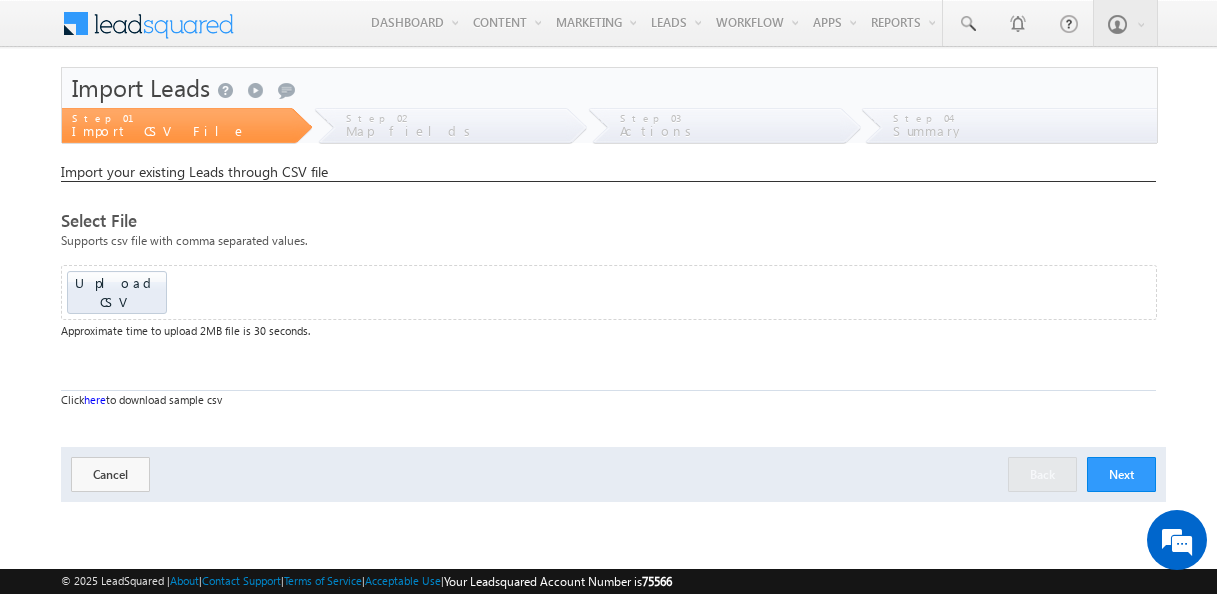scroll, scrollTop: 0, scrollLeft: 0, axis: both 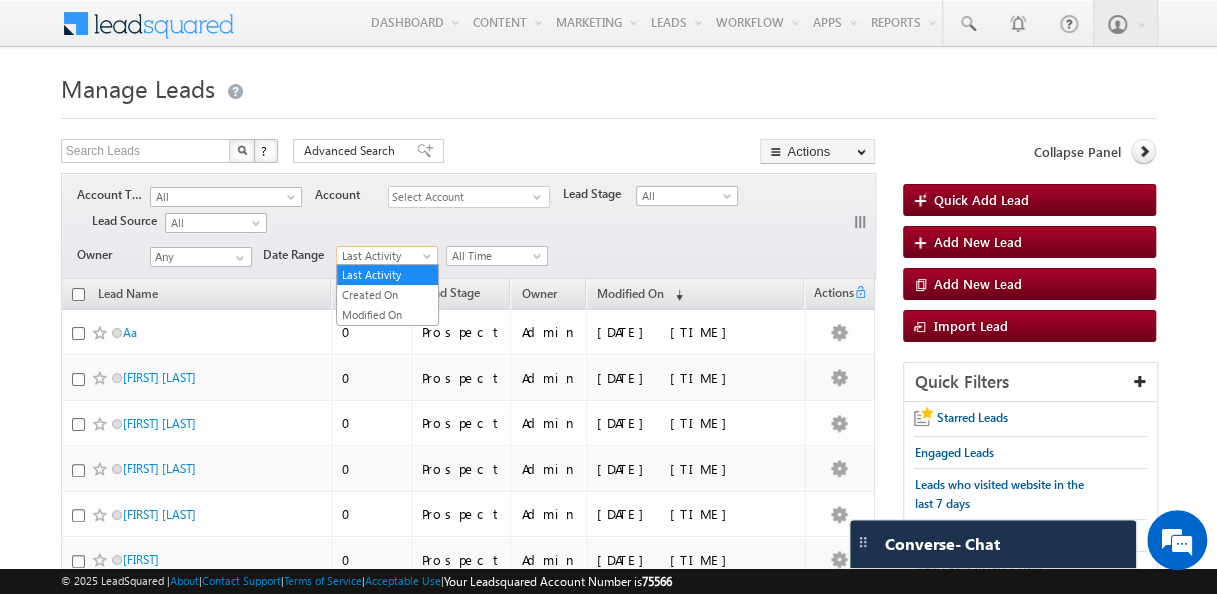click at bounding box center (429, 260) 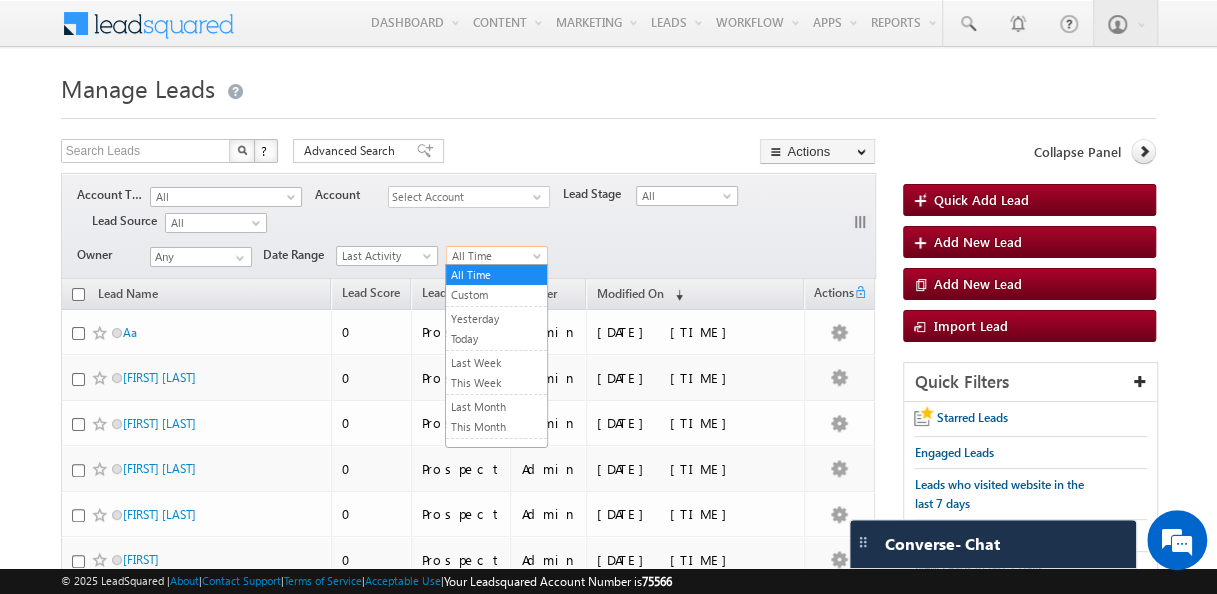 click at bounding box center [539, 260] 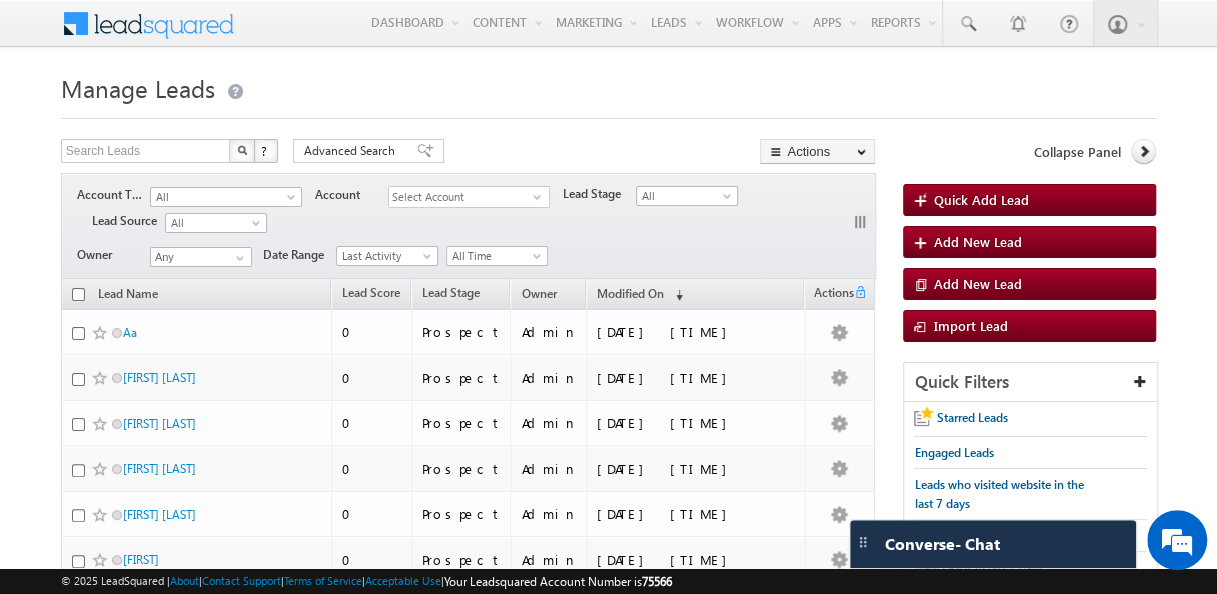 click at bounding box center [539, 260] 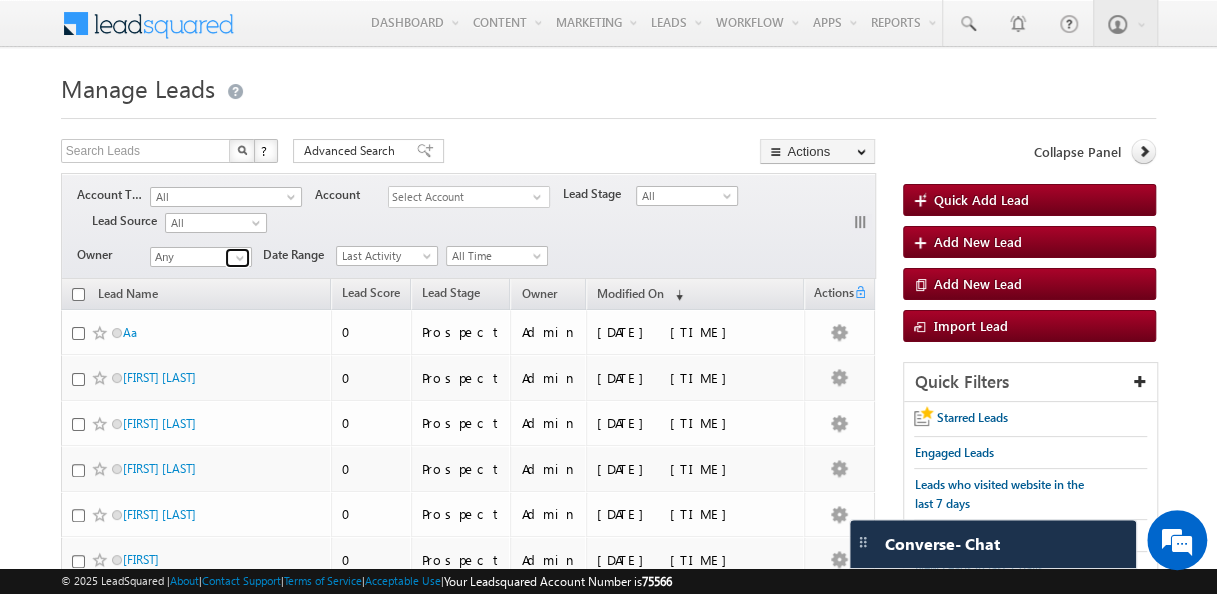 click at bounding box center (240, 258) 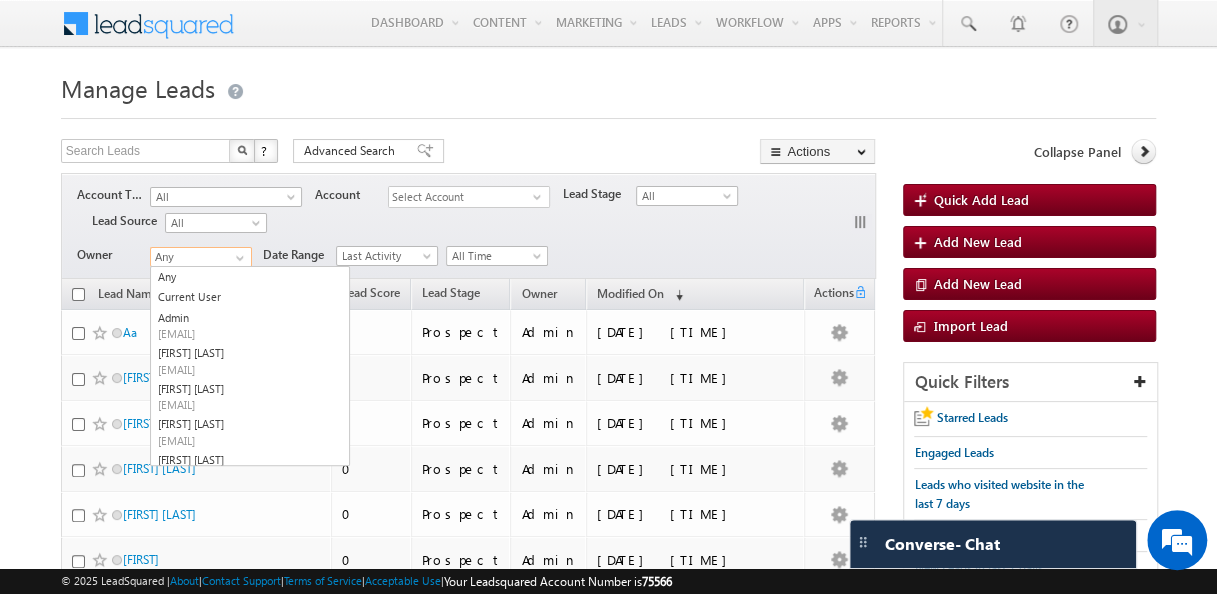 scroll, scrollTop: 0, scrollLeft: 0, axis: both 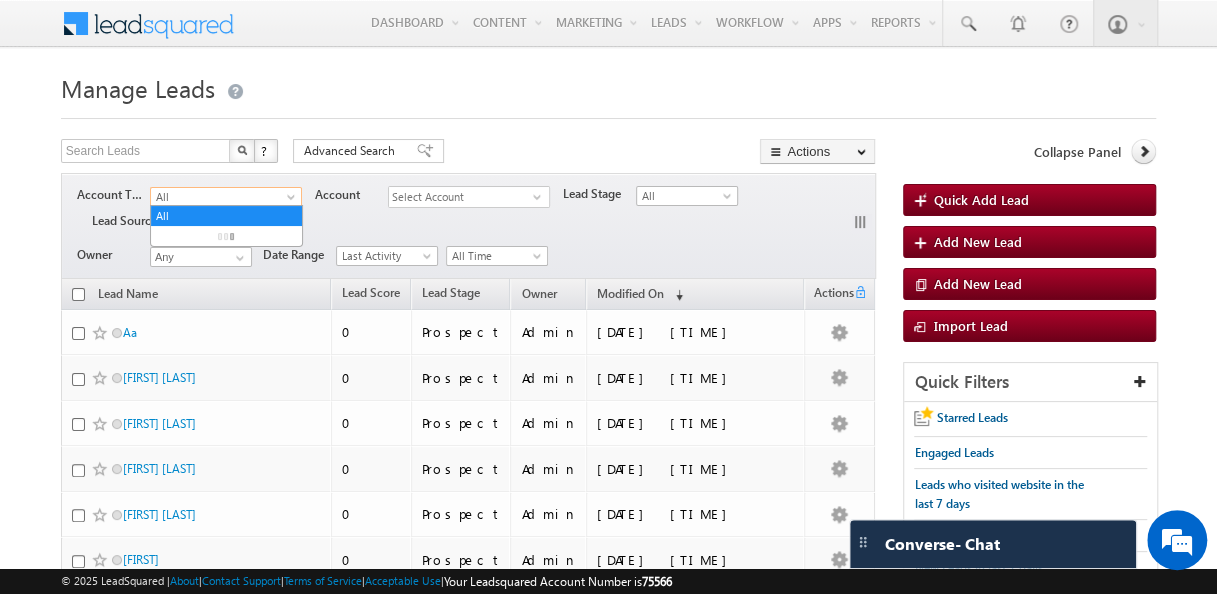 click at bounding box center (293, 201) 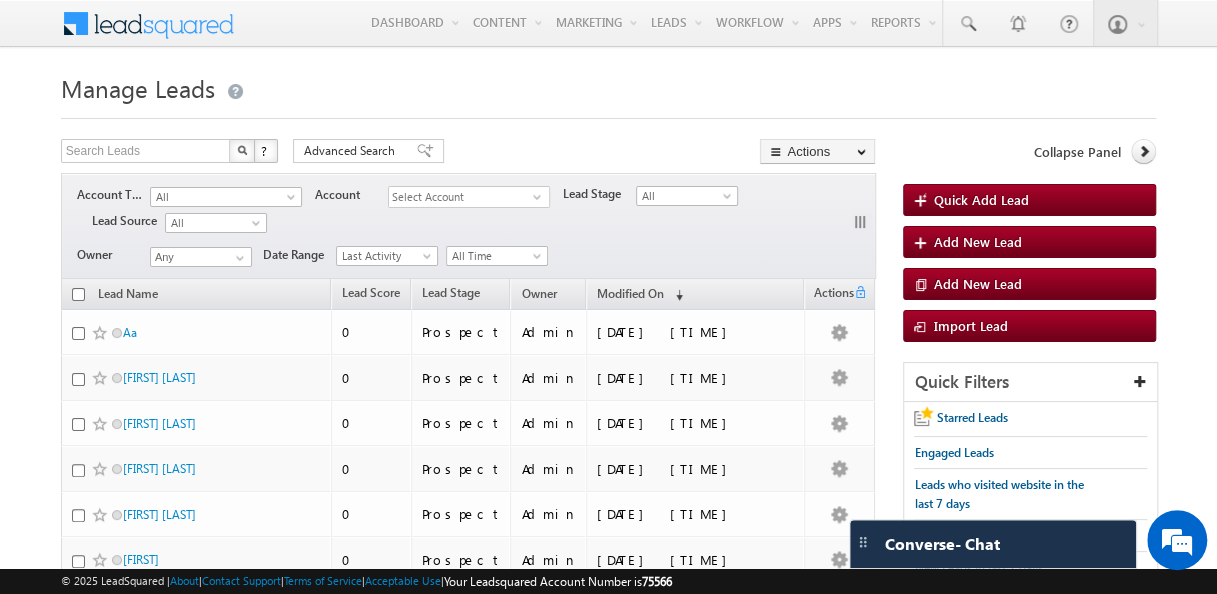 click on "select" at bounding box center [541, 196] 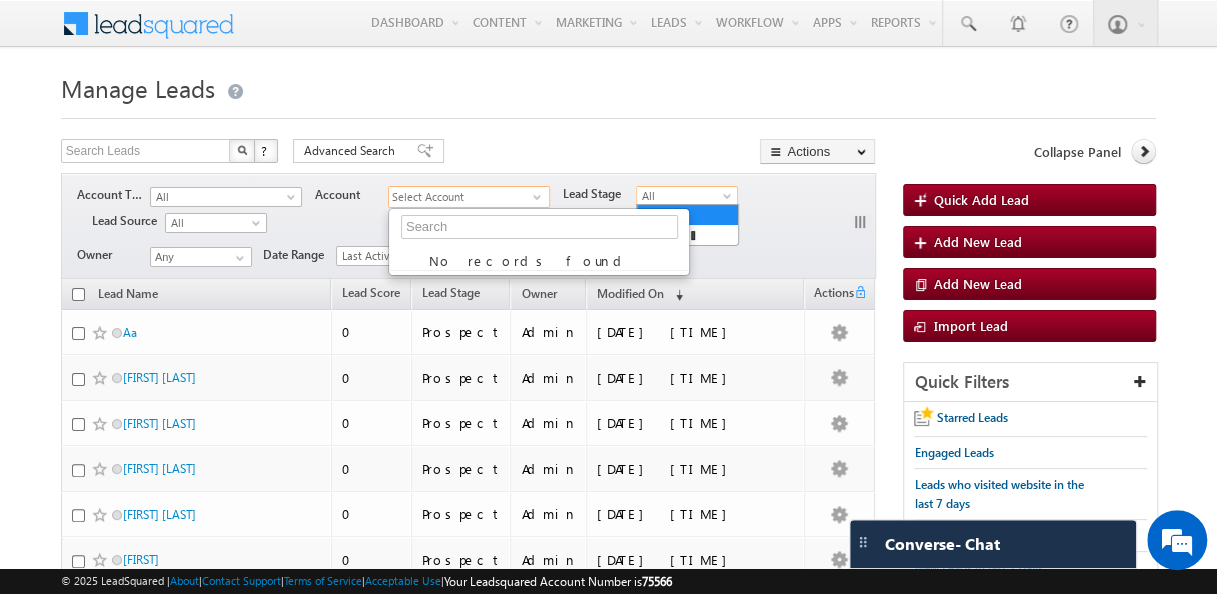 click at bounding box center (729, 200) 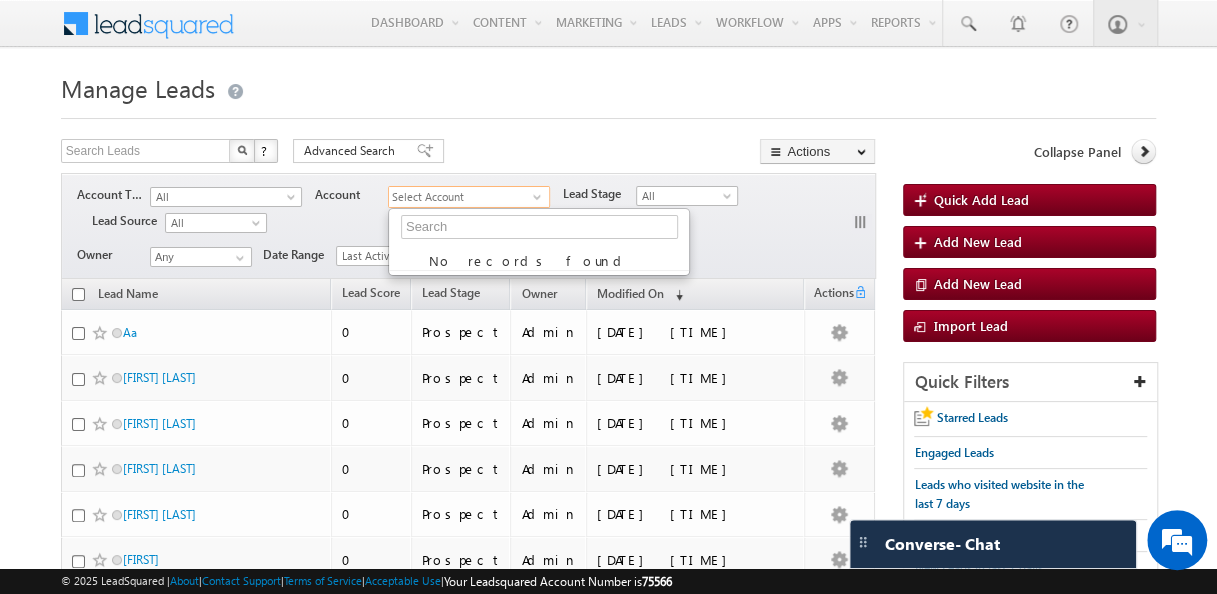 click on "Account Type
All Unassociated Leads Customer Partner All
Account
Select Account select No records found
Lead Stage
All Prospect Call Back Opportunity Form Started: Basic Details Filled Program / Campus Details Filled Application Fees Paid Form Started: Other Details Filled" at bounding box center [483, 209] 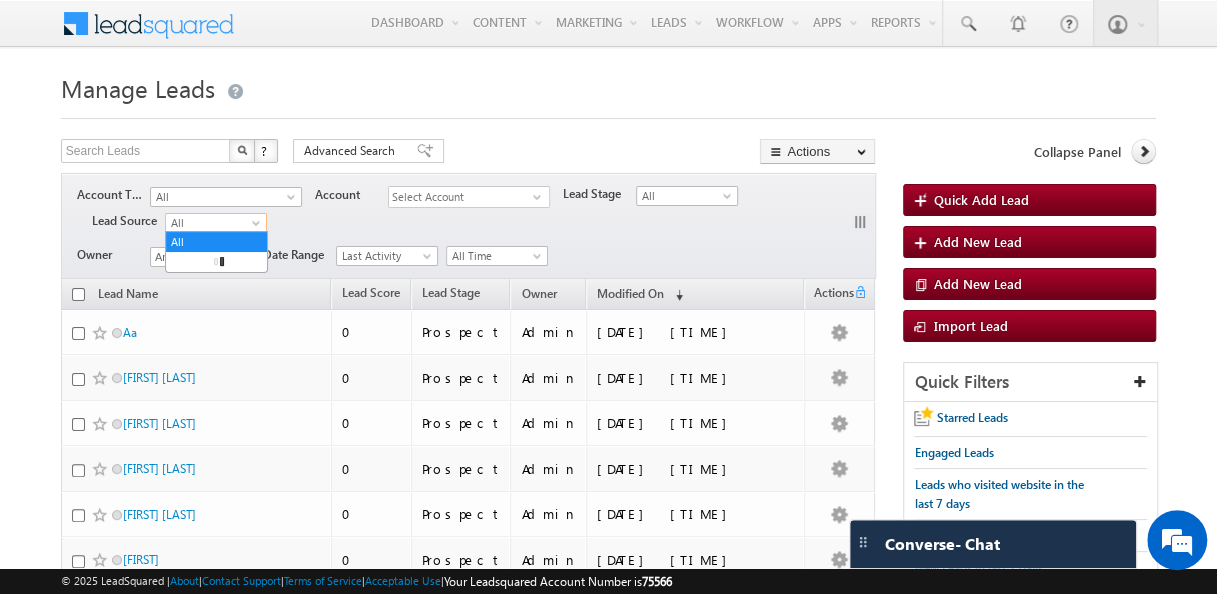 click on "All" at bounding box center [213, 223] 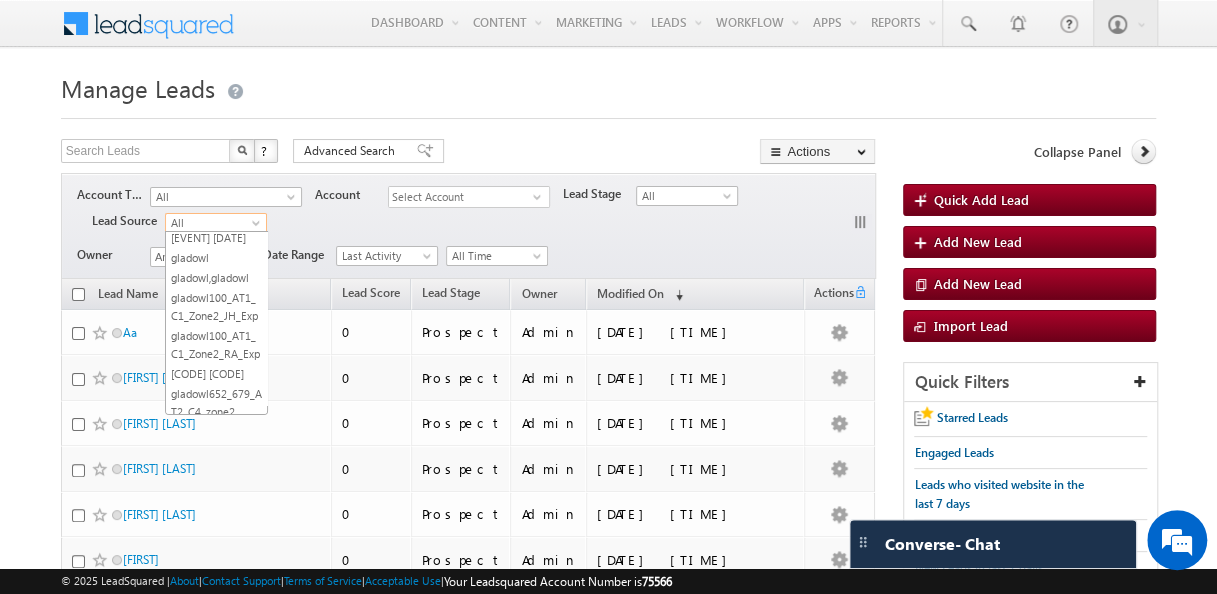 scroll, scrollTop: 1866, scrollLeft: 0, axis: vertical 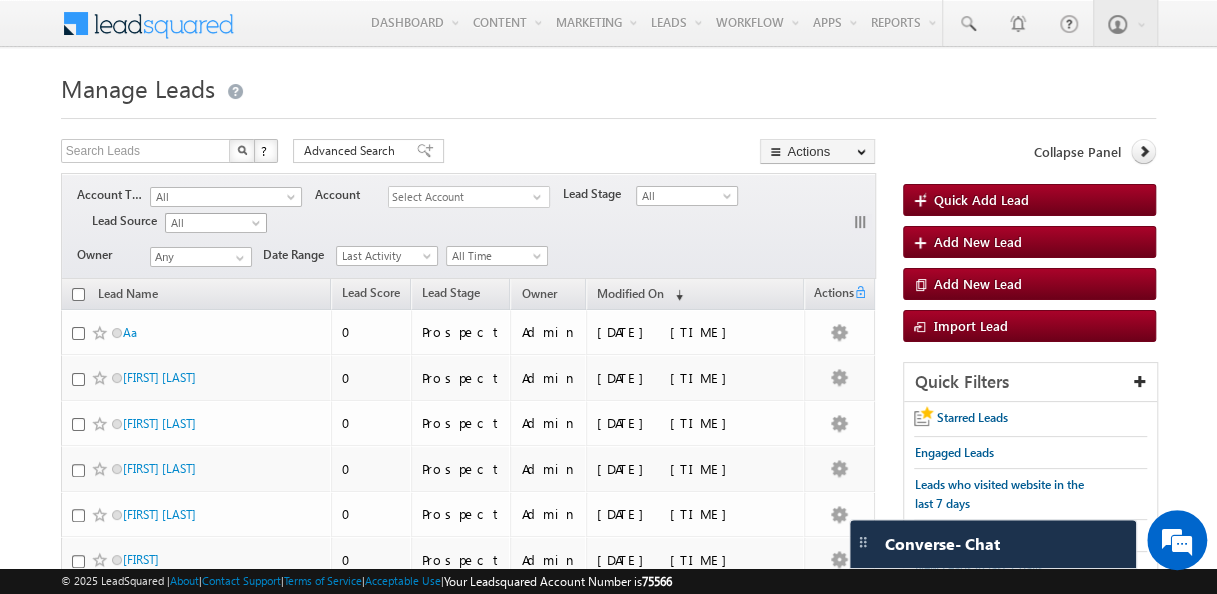 click on "All" at bounding box center [213, 223] 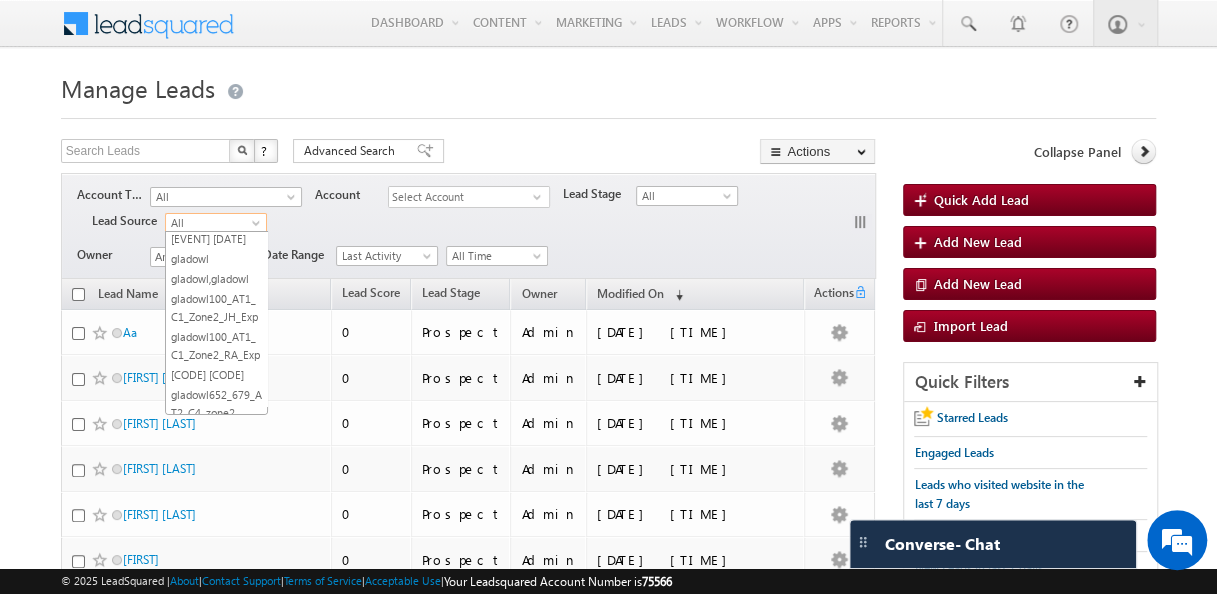 scroll, scrollTop: 0, scrollLeft: 0, axis: both 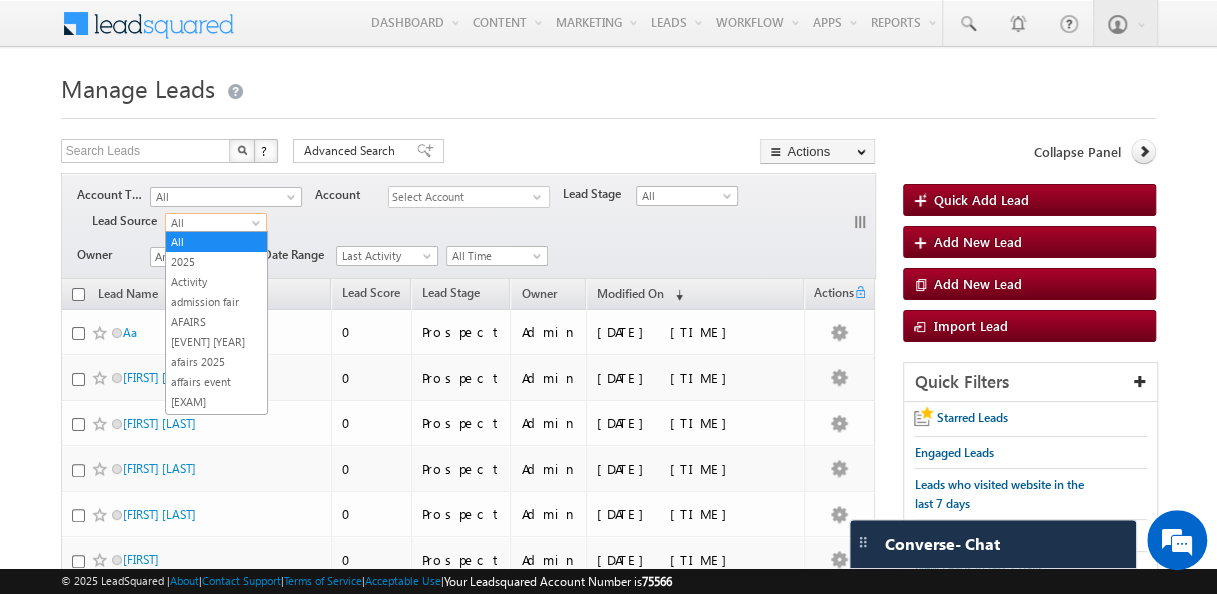 click on "All" at bounding box center (213, 223) 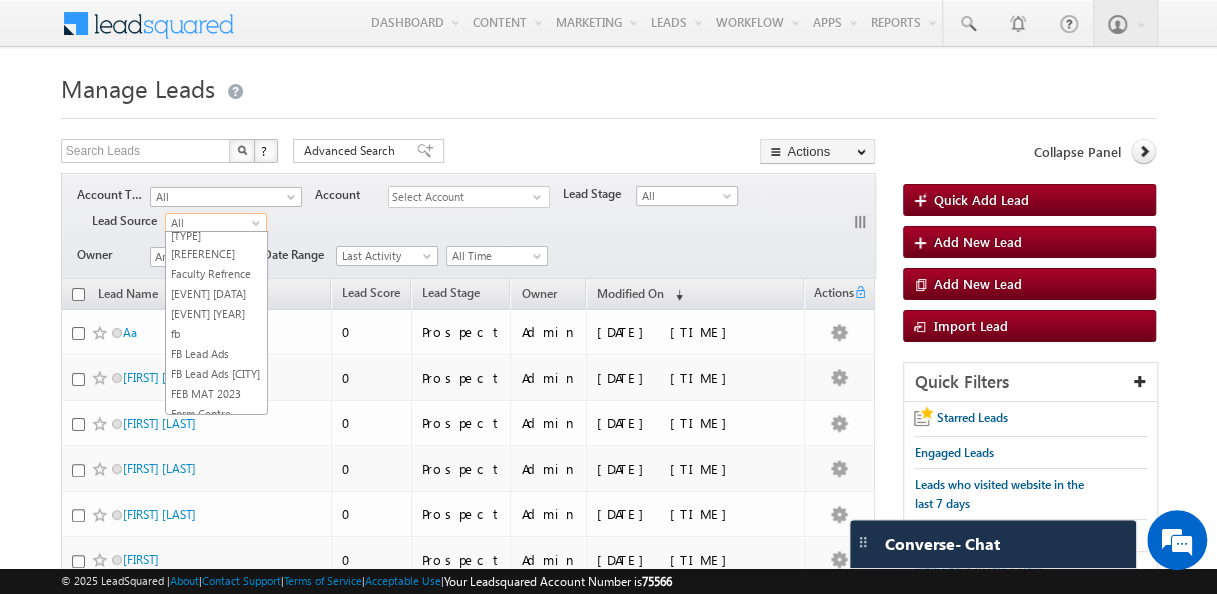 scroll, scrollTop: 1560, scrollLeft: 0, axis: vertical 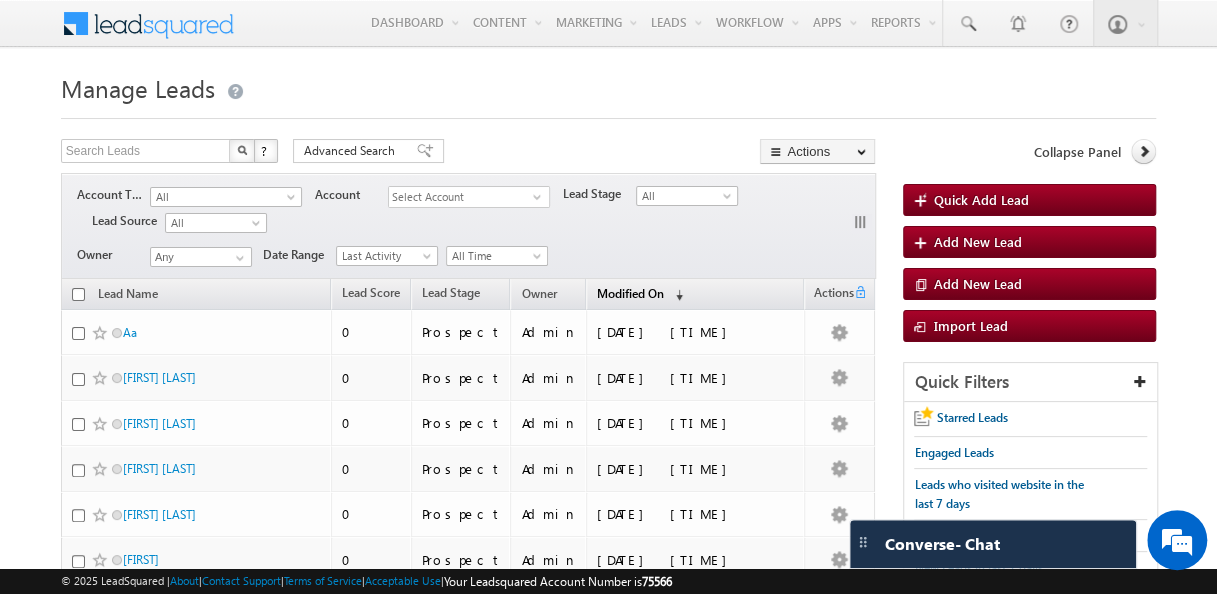 click on "Modified On
(sorted descending)" at bounding box center (640, 295) 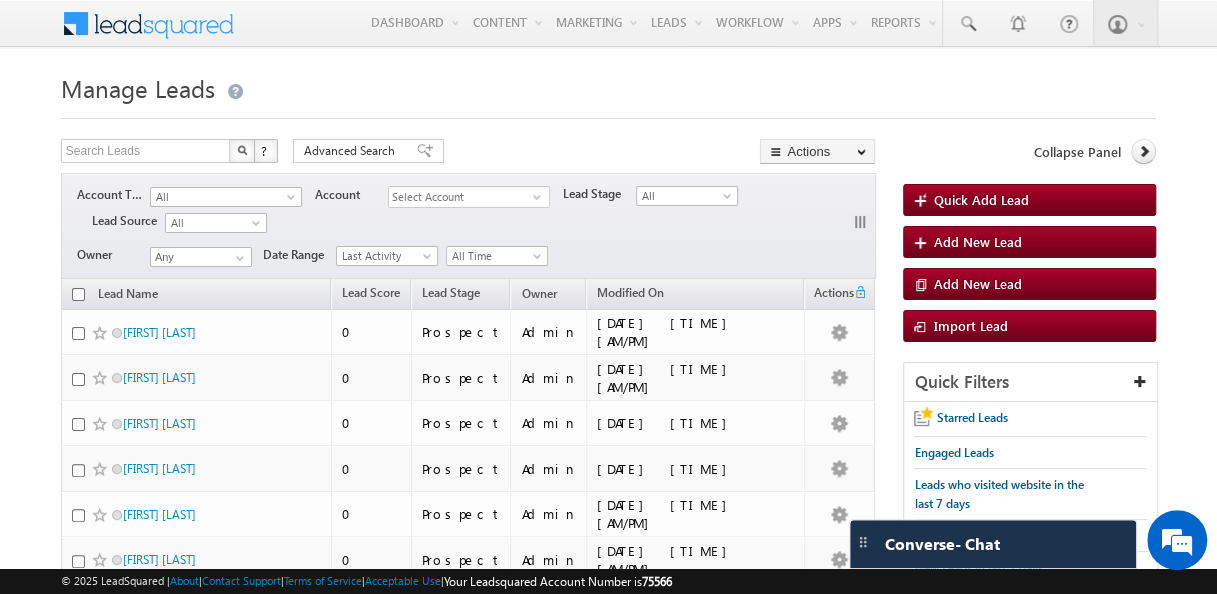 click on "Account Type
All Unassociated Leads Customer Partner All
Account
Select Account select No records found
Lead Stage
All Prospect Call Back Opportunity Form Started: Basic Details Filled Program / Campus Details Filled Application Fees Paid Form Started: Other Details Filled" at bounding box center (483, 209) 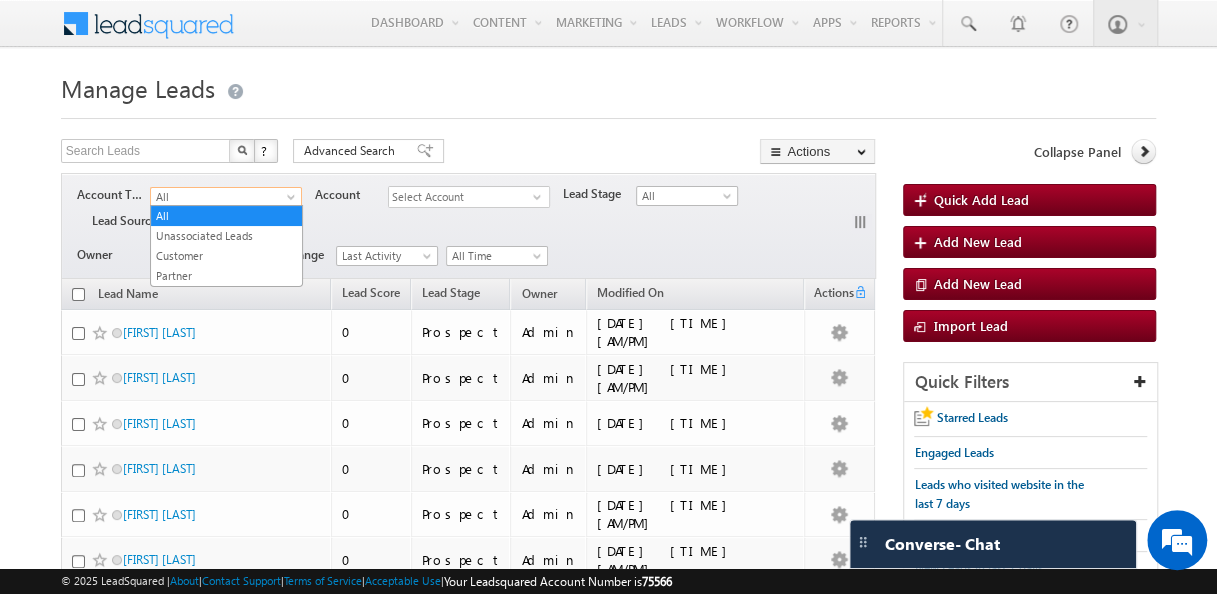 click on "All" at bounding box center [226, 197] 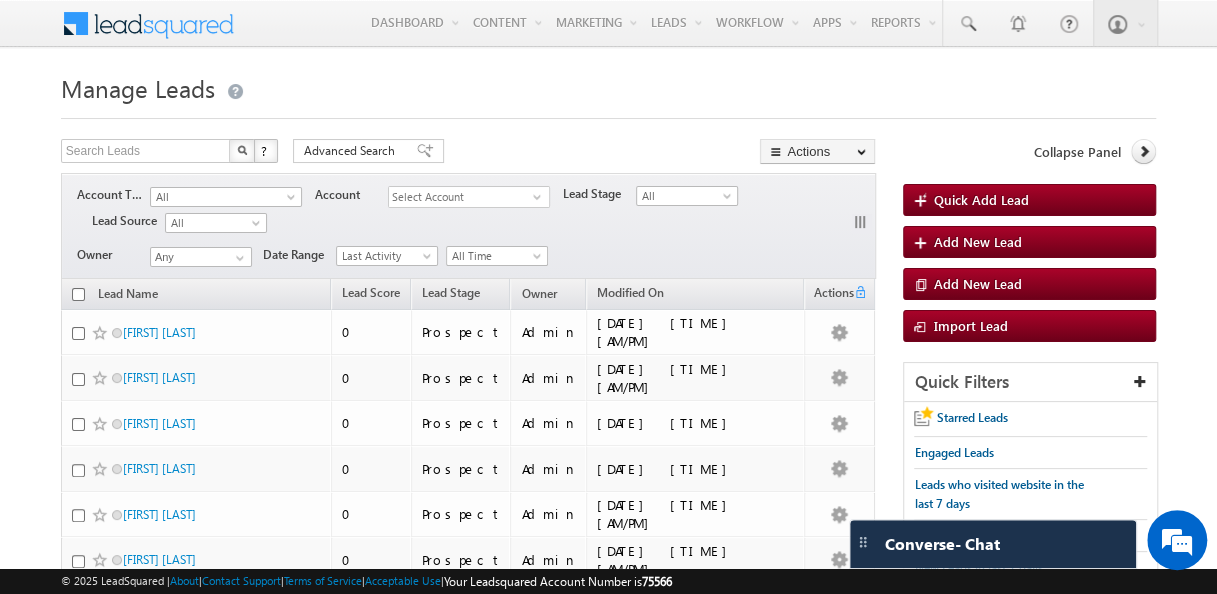 click on "Account Type
All Unassociated Leads Customer Partner All
Account
Select Account select No records found
Lead Stage
All Prospect Call Back Opportunity Form Started: Basic Details Filled Program / Campus Details Filled Application Fees Paid Form Started: Other Details Filled" at bounding box center [483, 209] 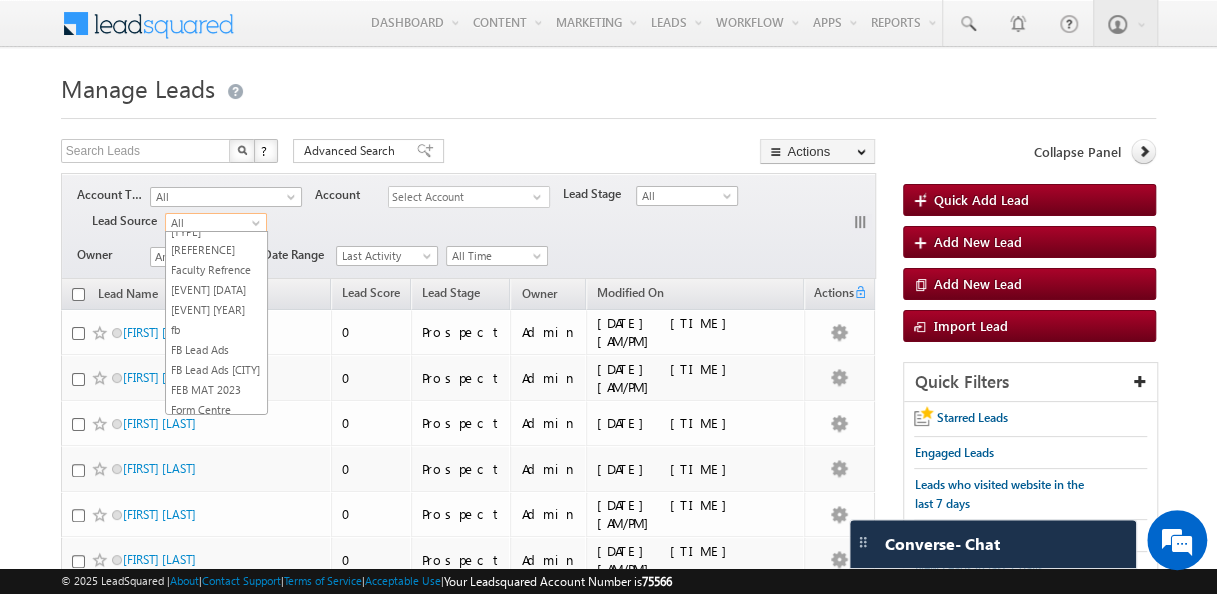 scroll, scrollTop: 0, scrollLeft: 0, axis: both 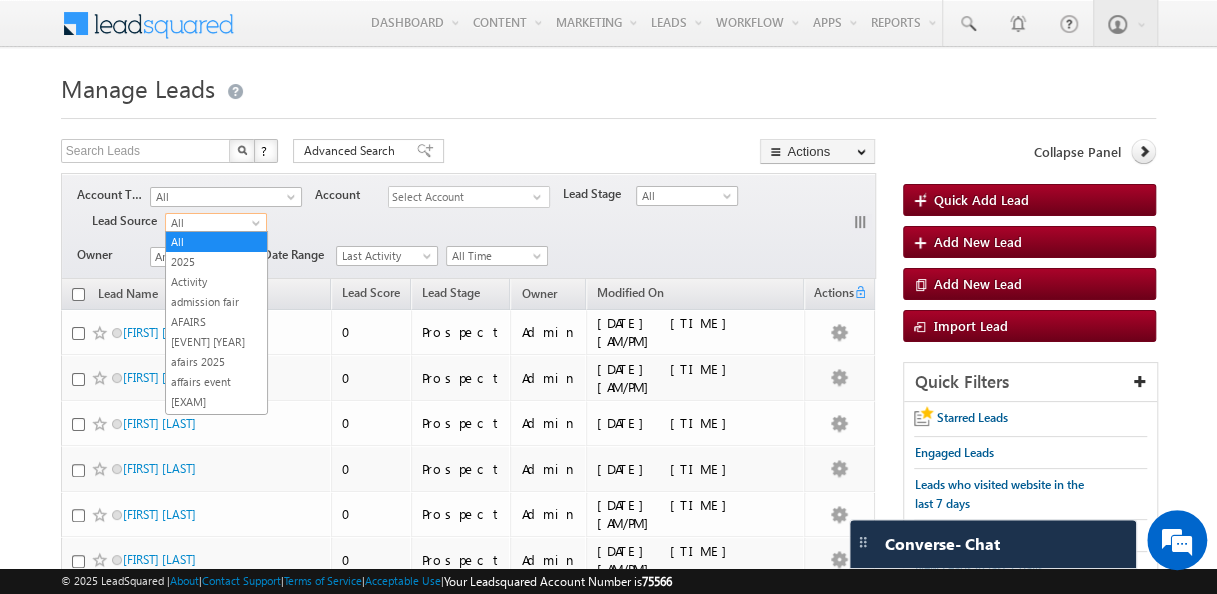click on "All" at bounding box center [213, 223] 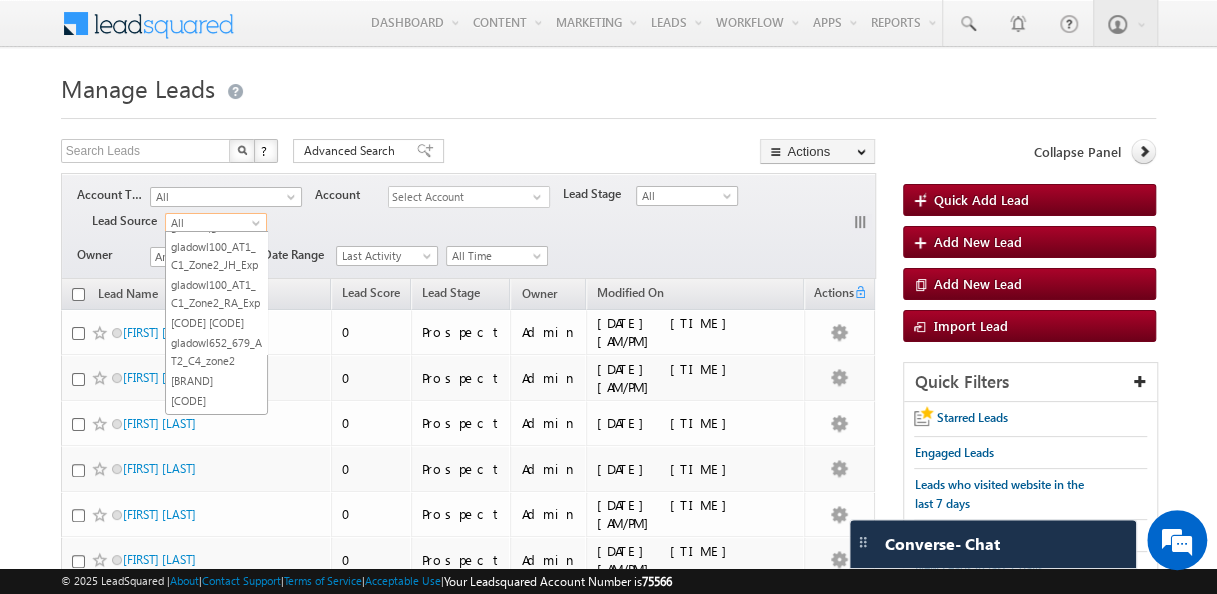 scroll, scrollTop: 2019, scrollLeft: 0, axis: vertical 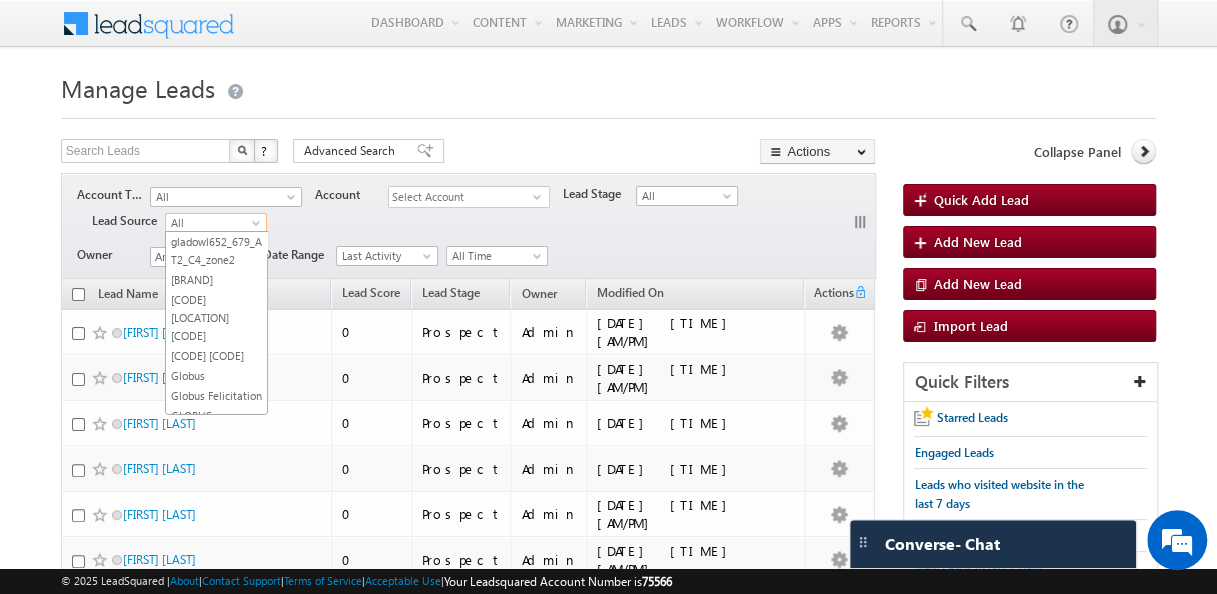 click on "gladowl" at bounding box center [216, 105] 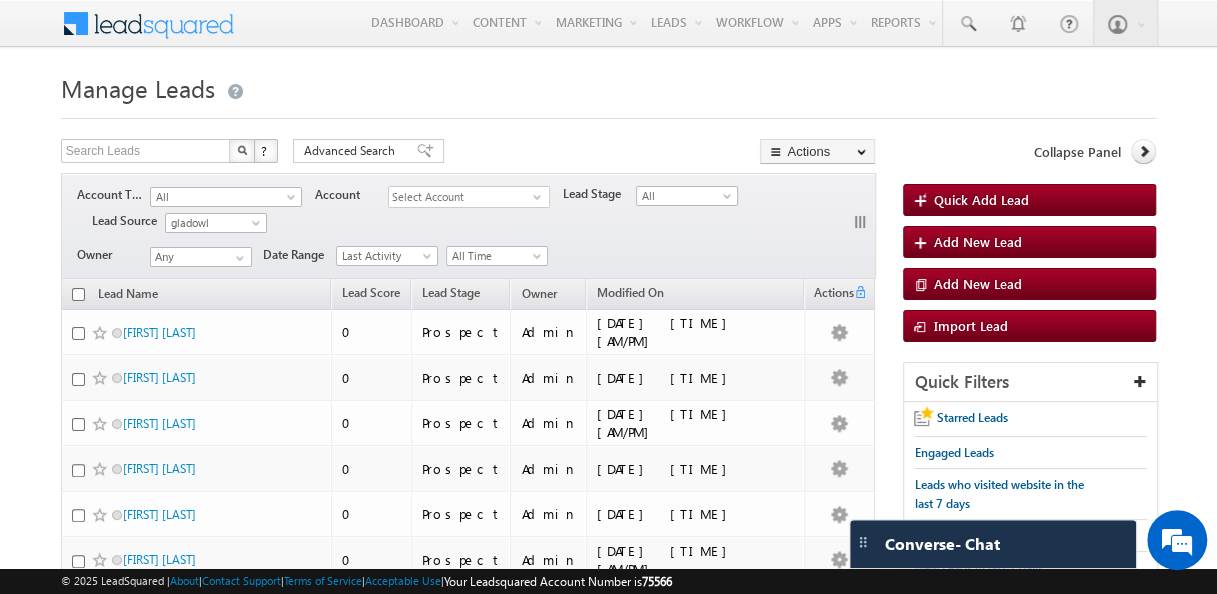 click at bounding box center (78, 294) 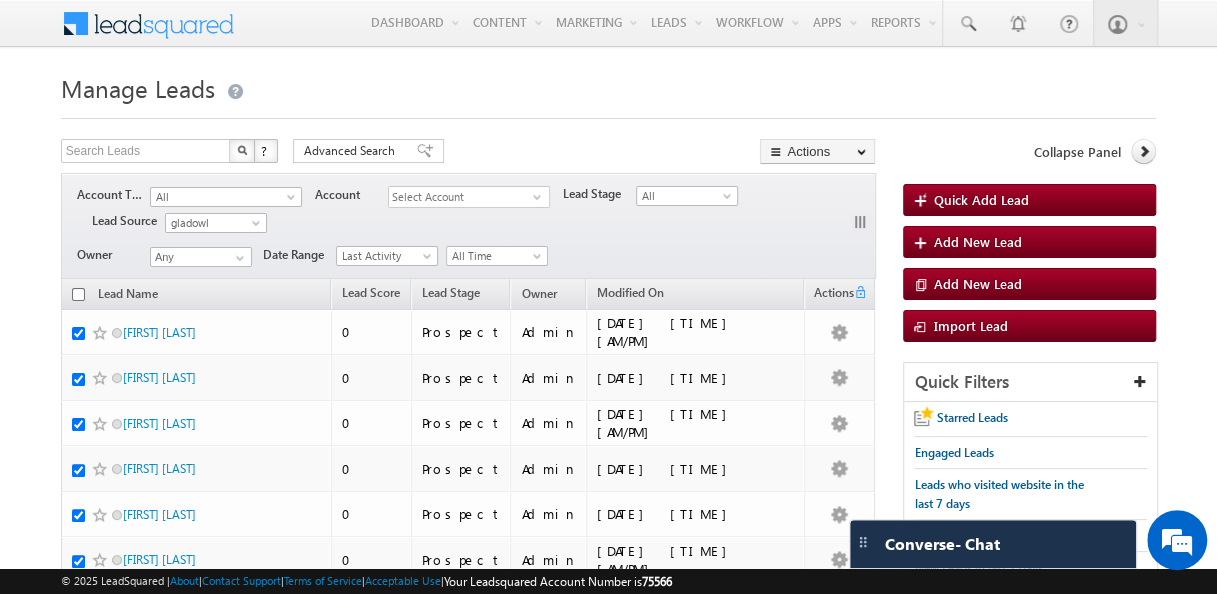 checkbox on "true" 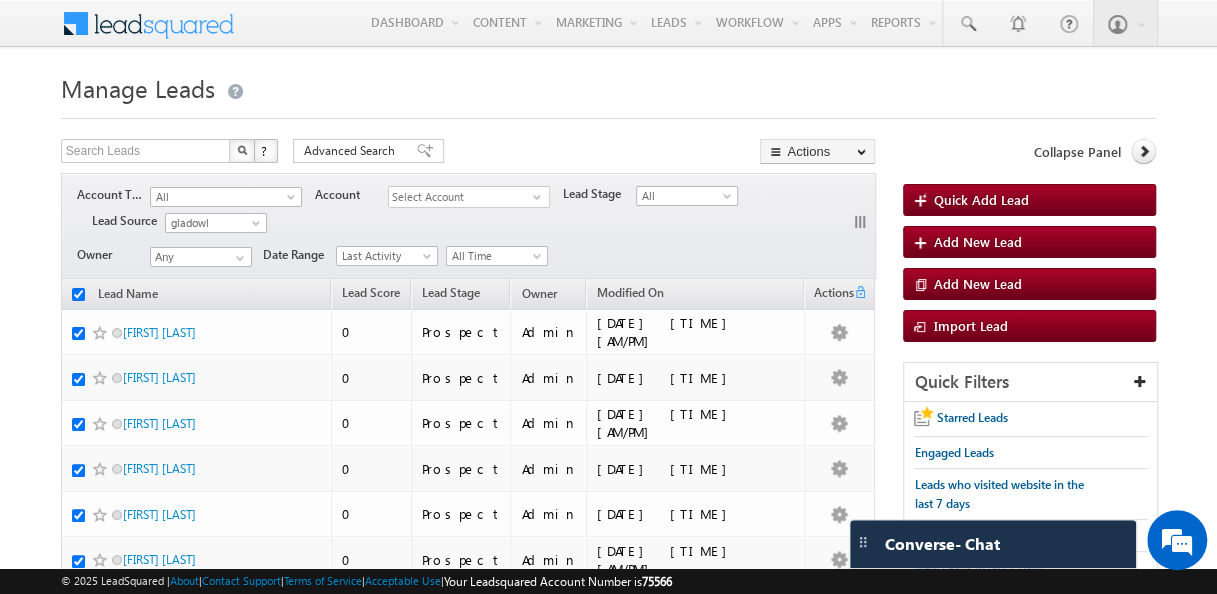 checkbox on "true" 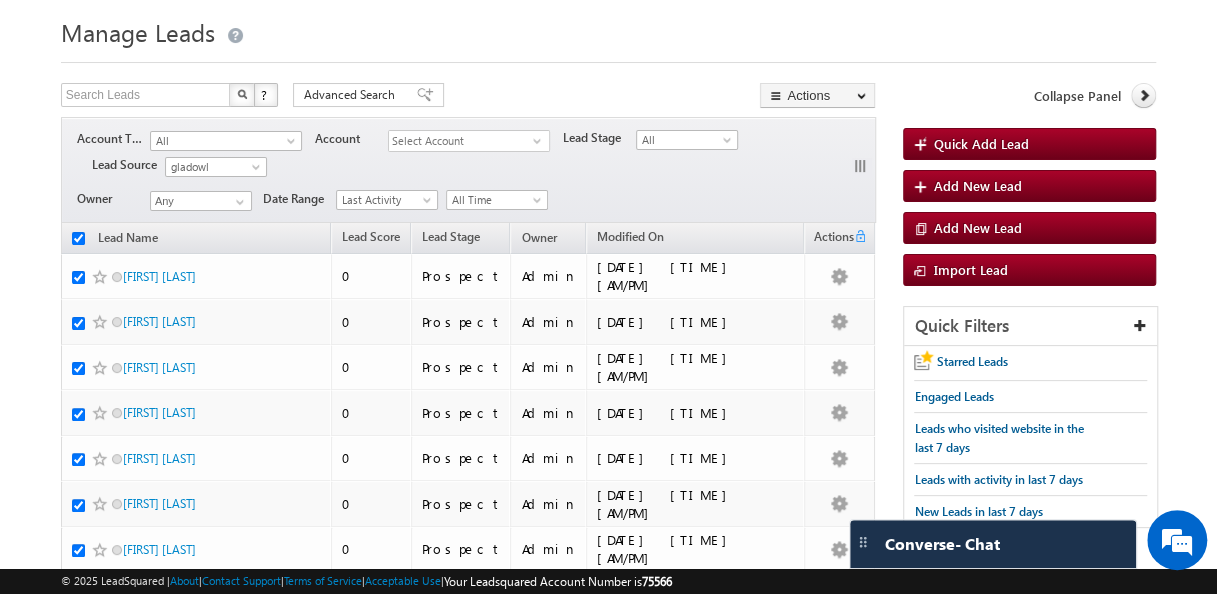 scroll, scrollTop: 40, scrollLeft: 0, axis: vertical 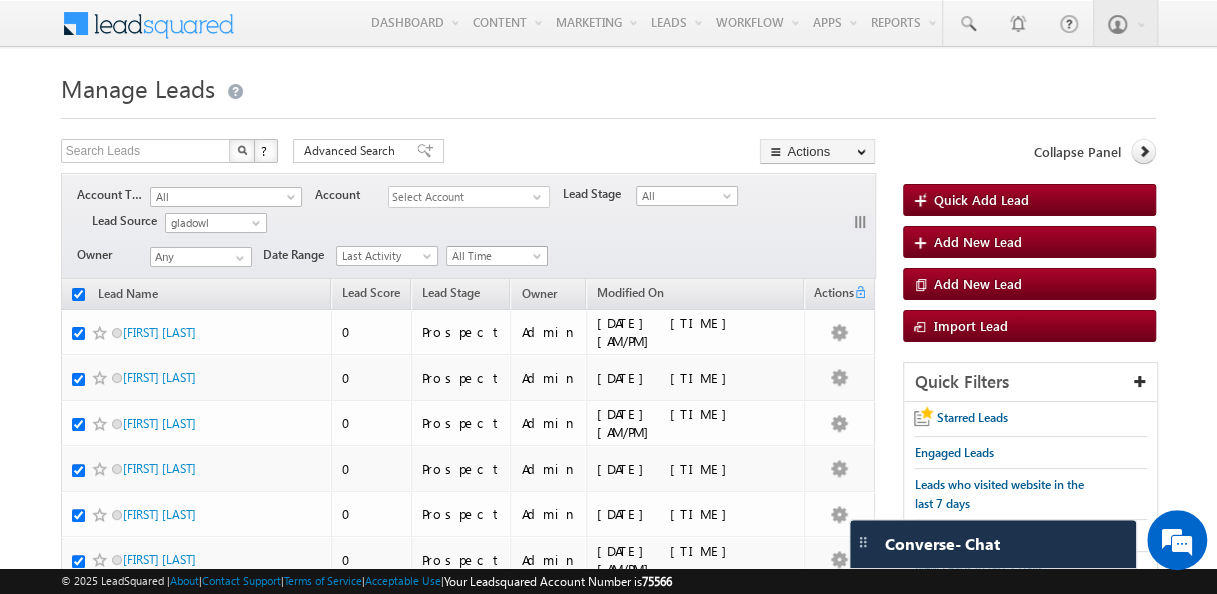 click on "All Time" at bounding box center (494, 256) 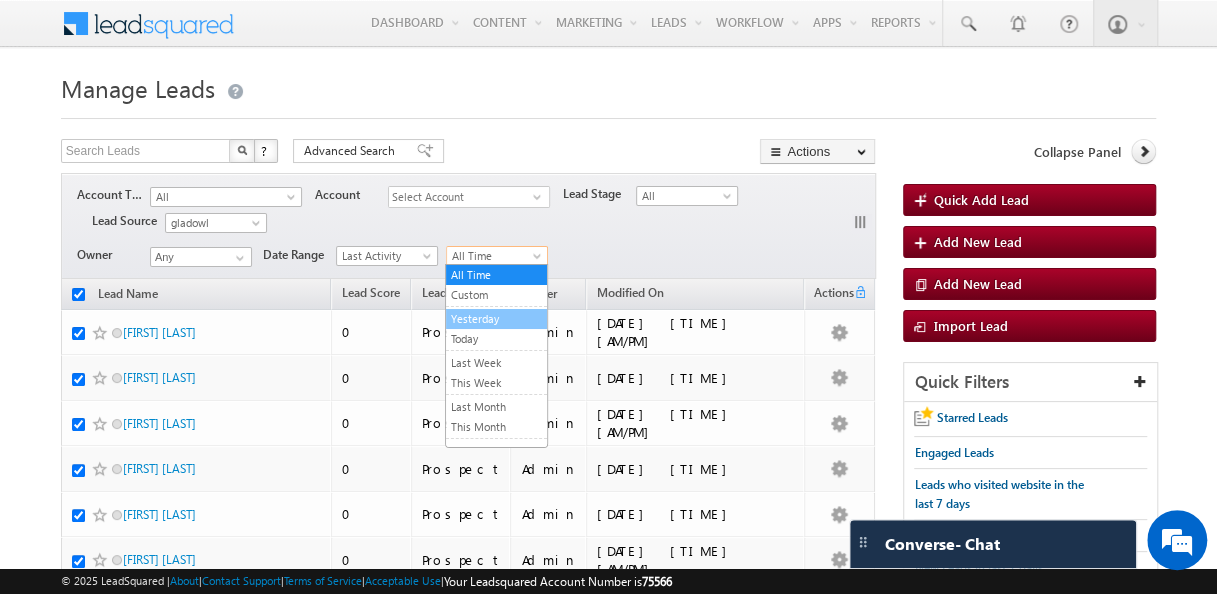 click on "Yesterday" at bounding box center [496, 319] 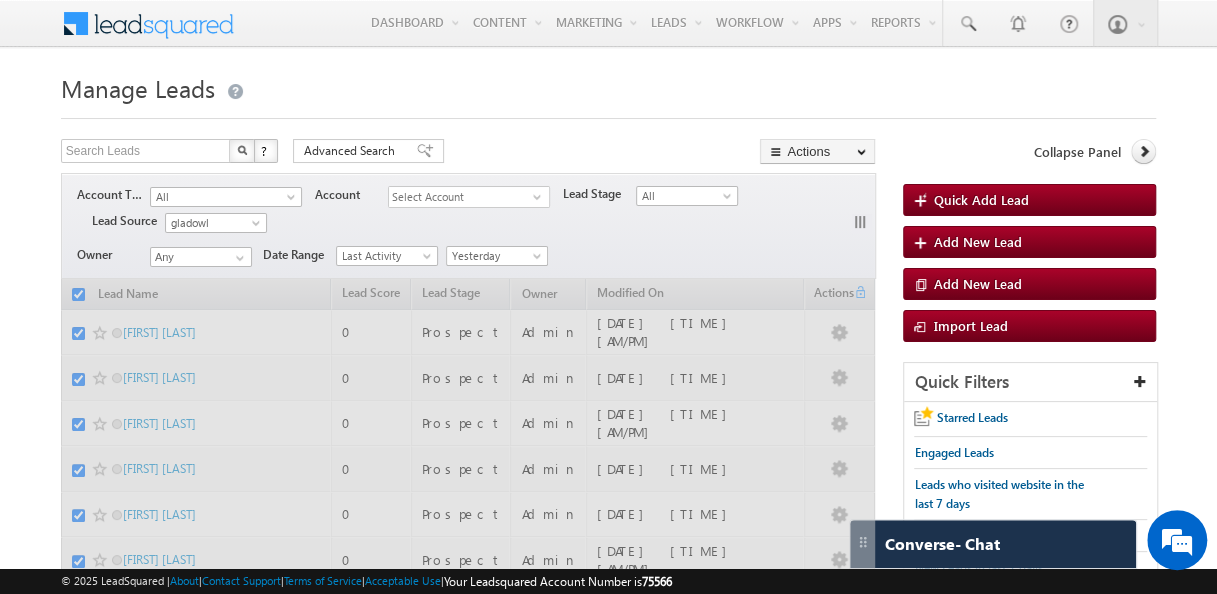 checkbox on "false" 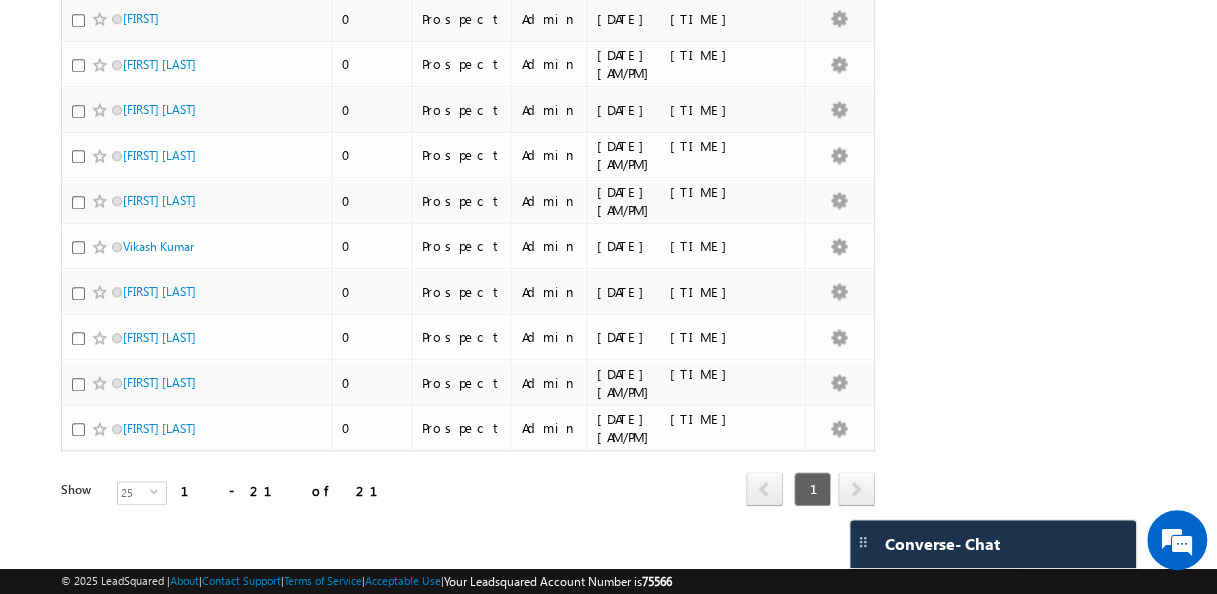 scroll, scrollTop: 0, scrollLeft: 0, axis: both 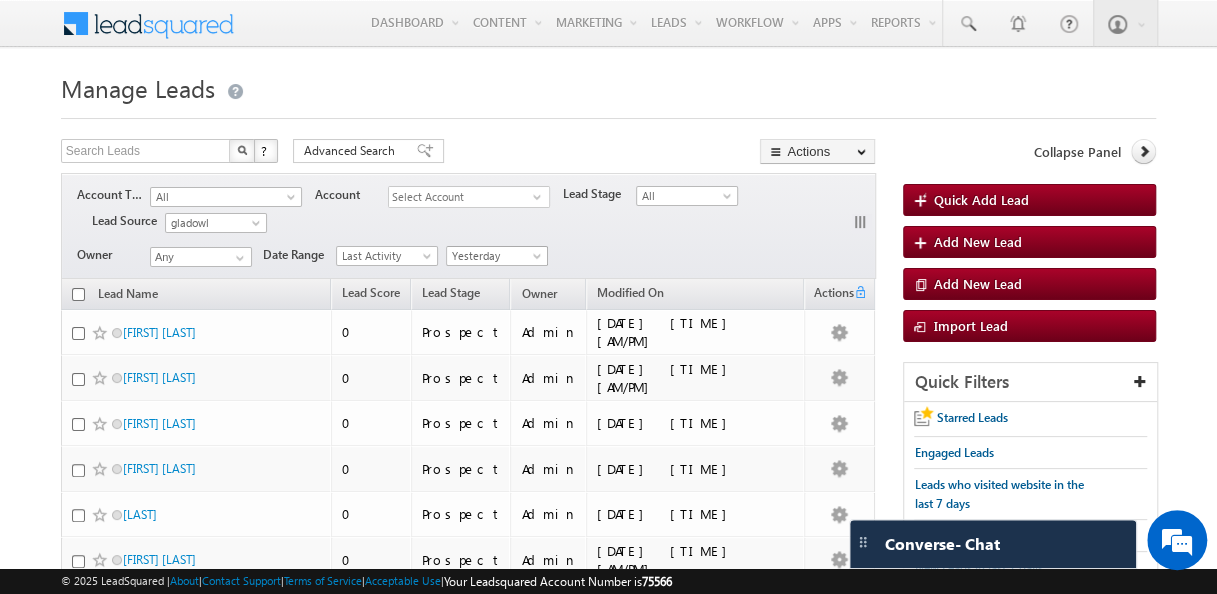 click on "Yesterday" at bounding box center (494, 256) 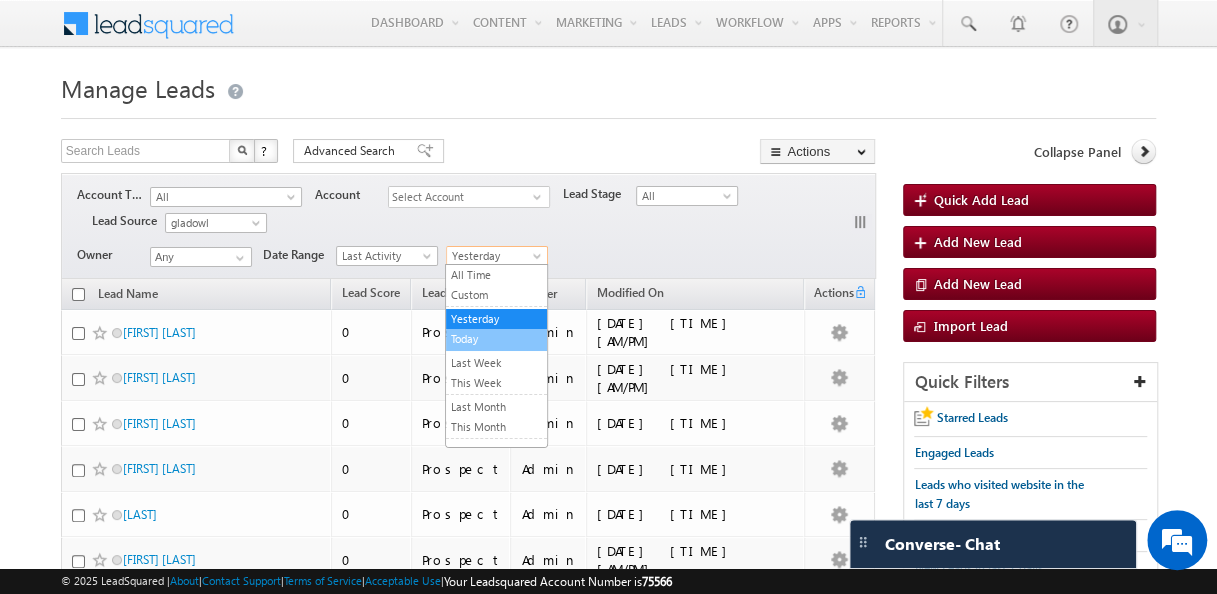 click on "Today" at bounding box center [496, 339] 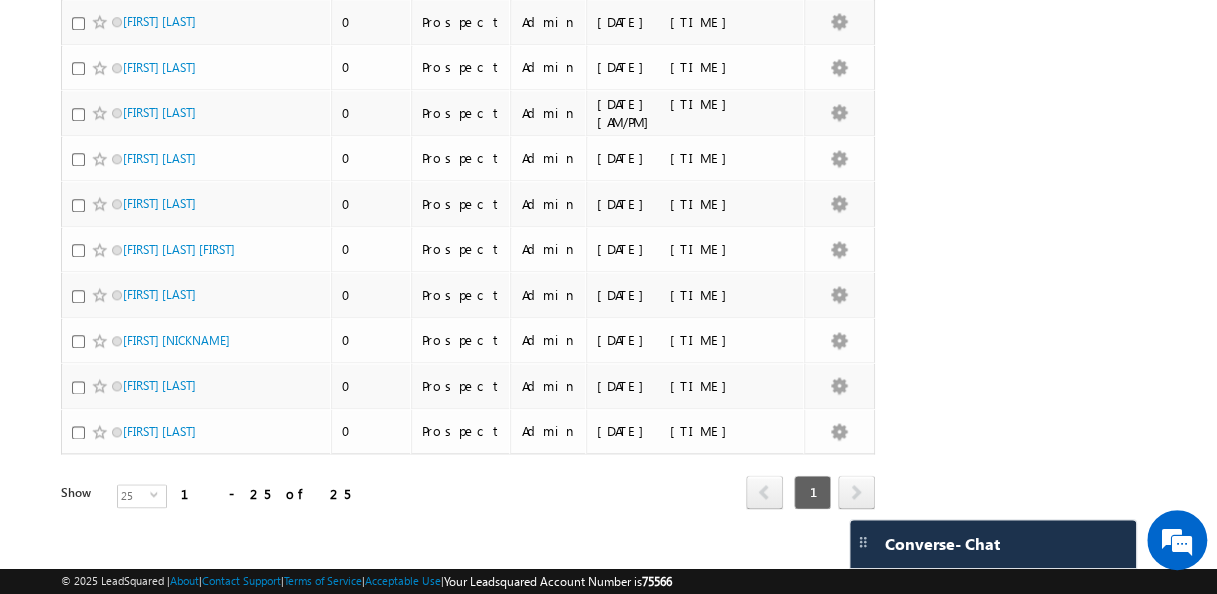 scroll, scrollTop: 0, scrollLeft: 0, axis: both 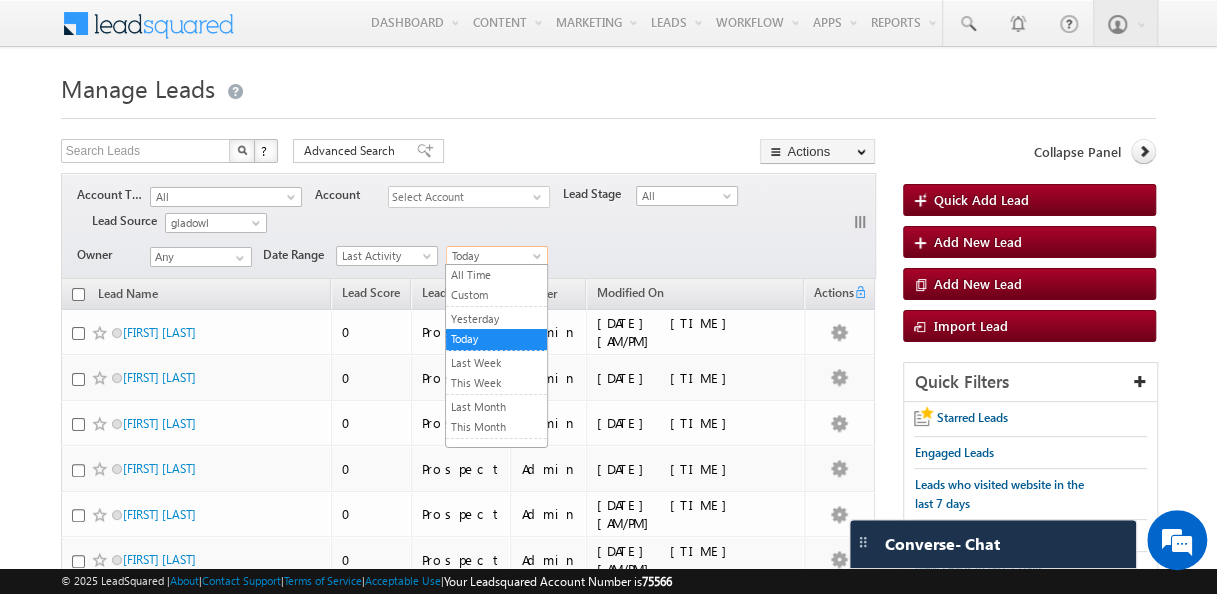 click on "Today" at bounding box center [494, 256] 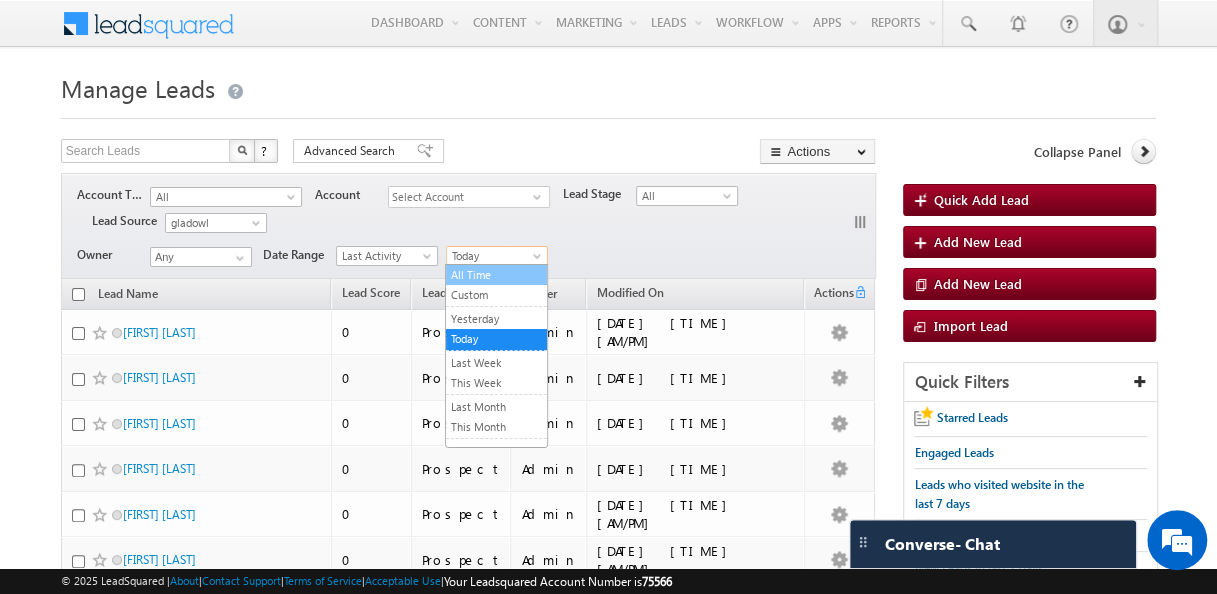 click on "All Time" at bounding box center (496, 275) 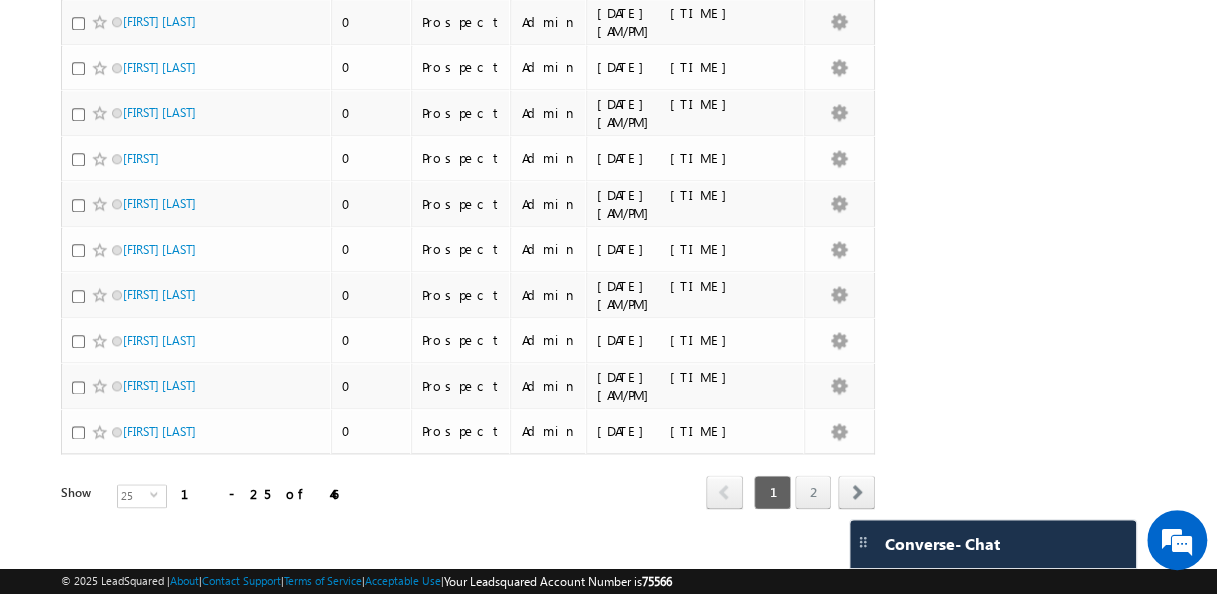 scroll, scrollTop: 0, scrollLeft: 0, axis: both 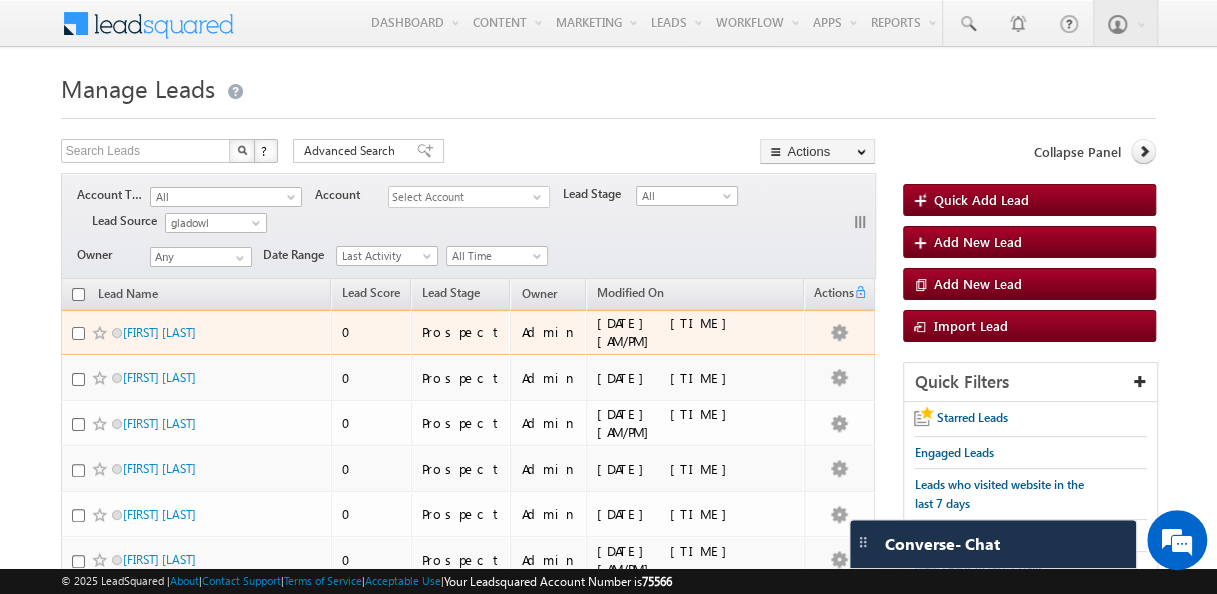 click at bounding box center (78, 333) 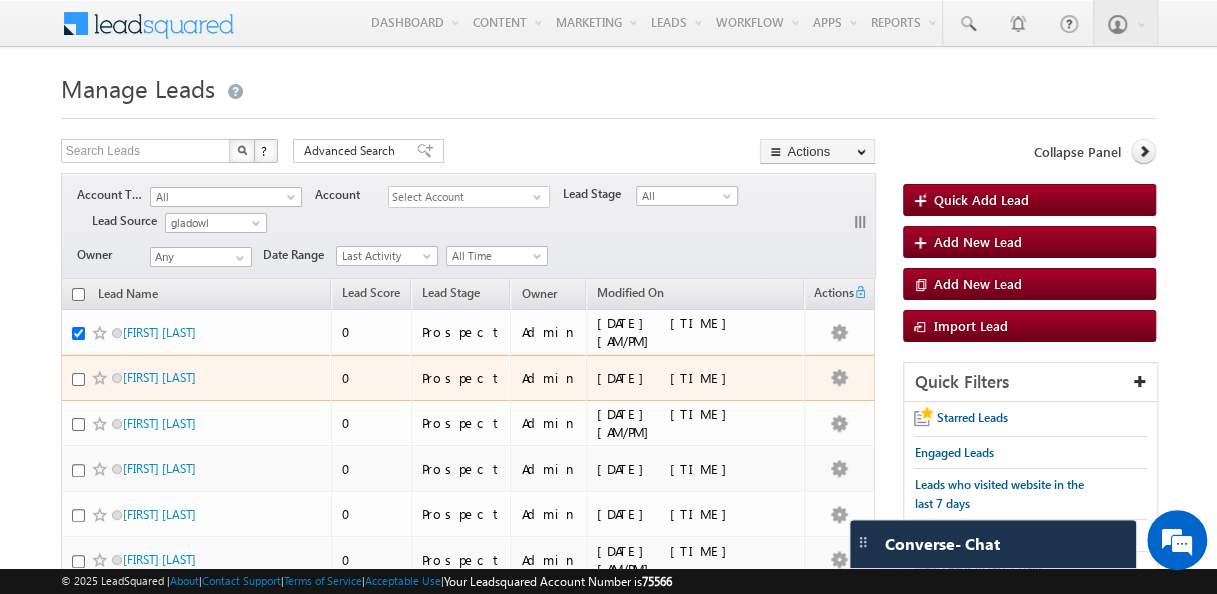 click at bounding box center (102, 378) 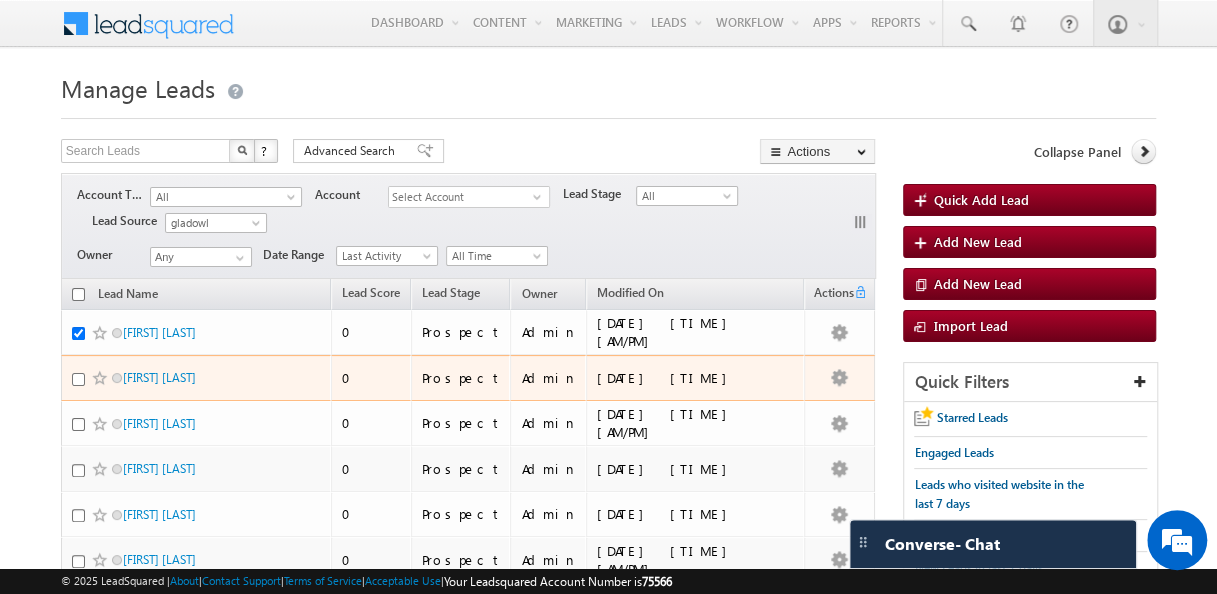 click at bounding box center [78, 379] 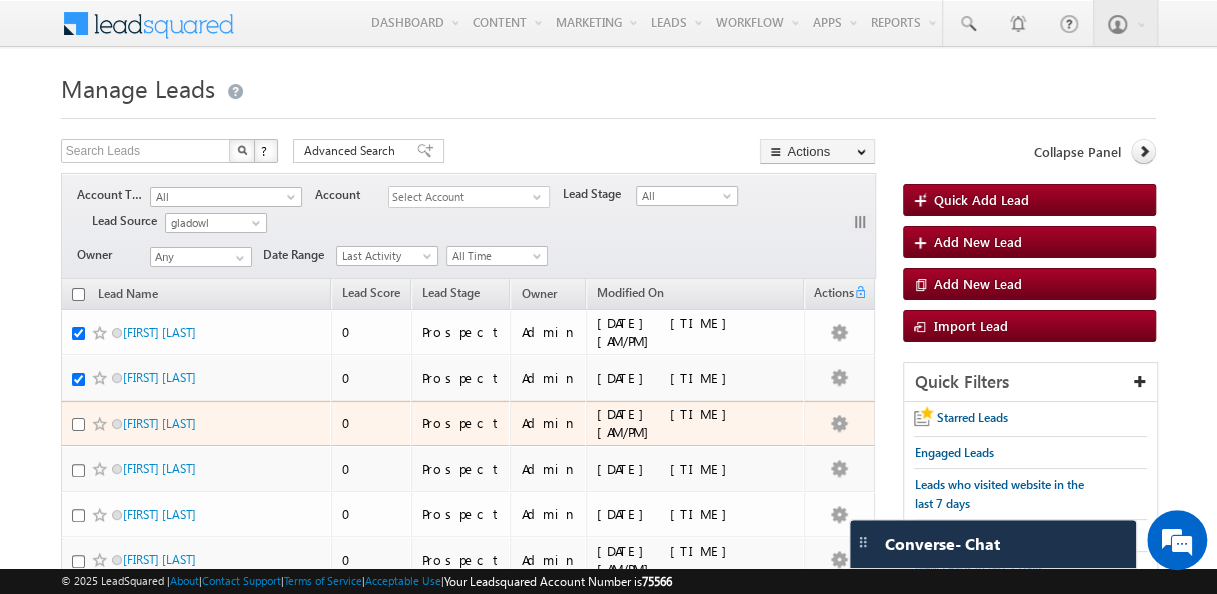 click at bounding box center [78, 424] 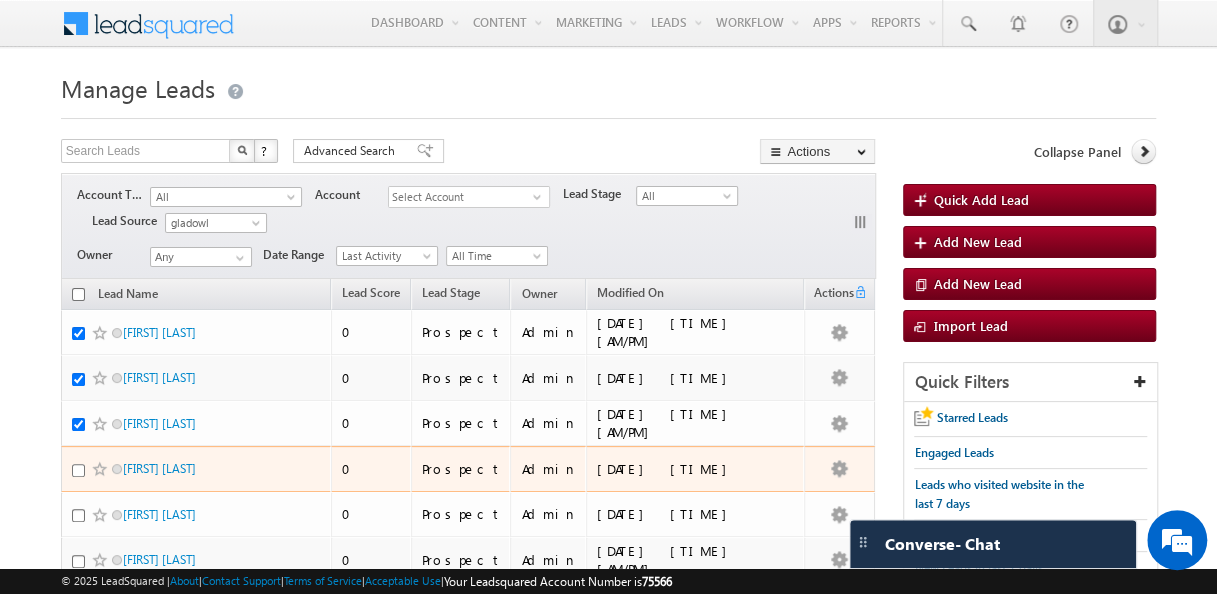 click at bounding box center [78, 470] 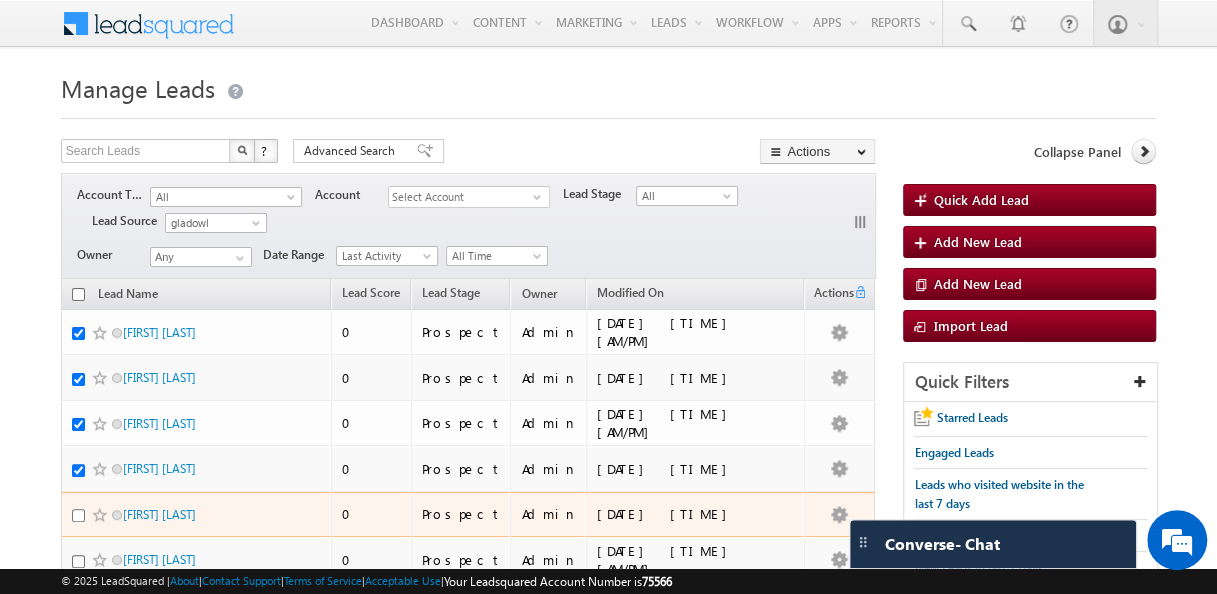 click at bounding box center [78, 515] 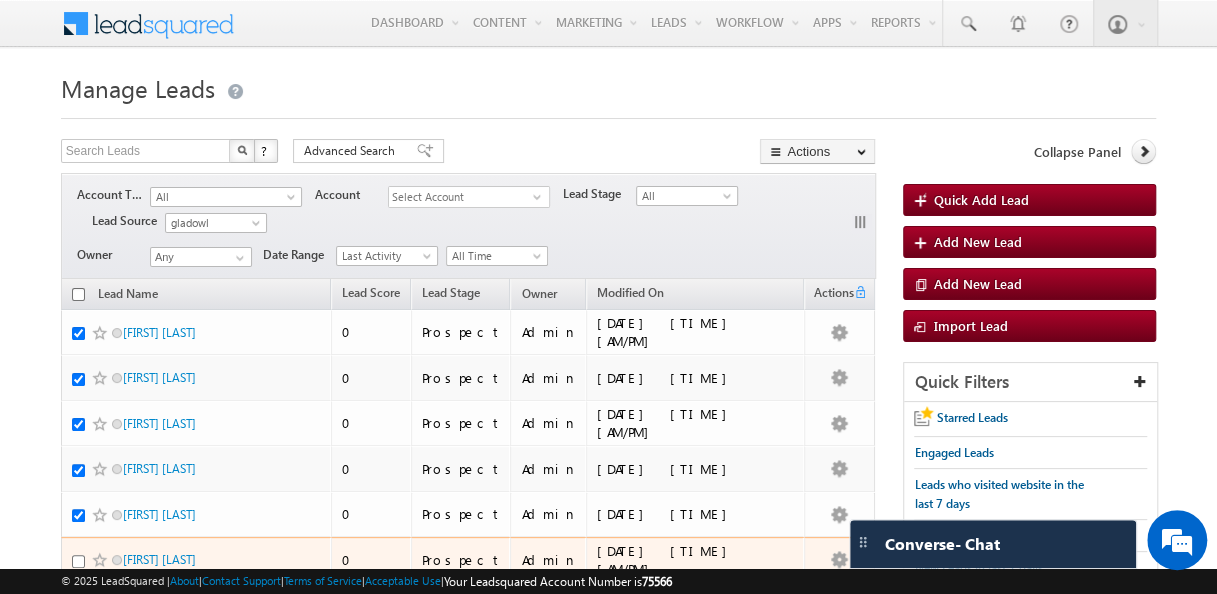 click at bounding box center (78, 561) 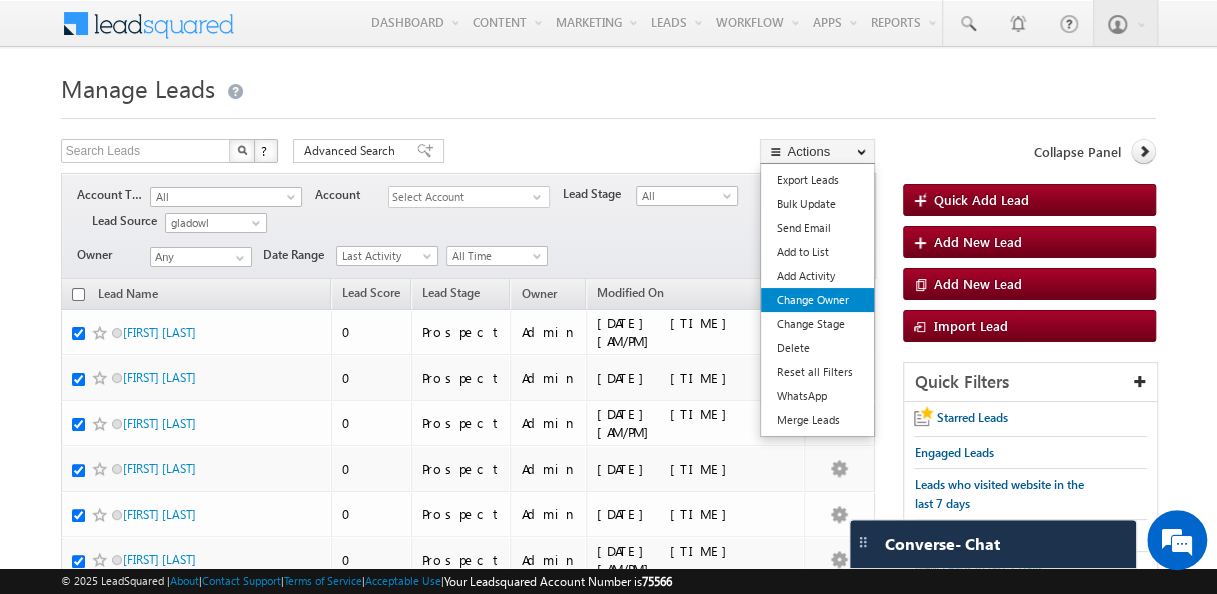 click on "Change Owner" at bounding box center (817, 300) 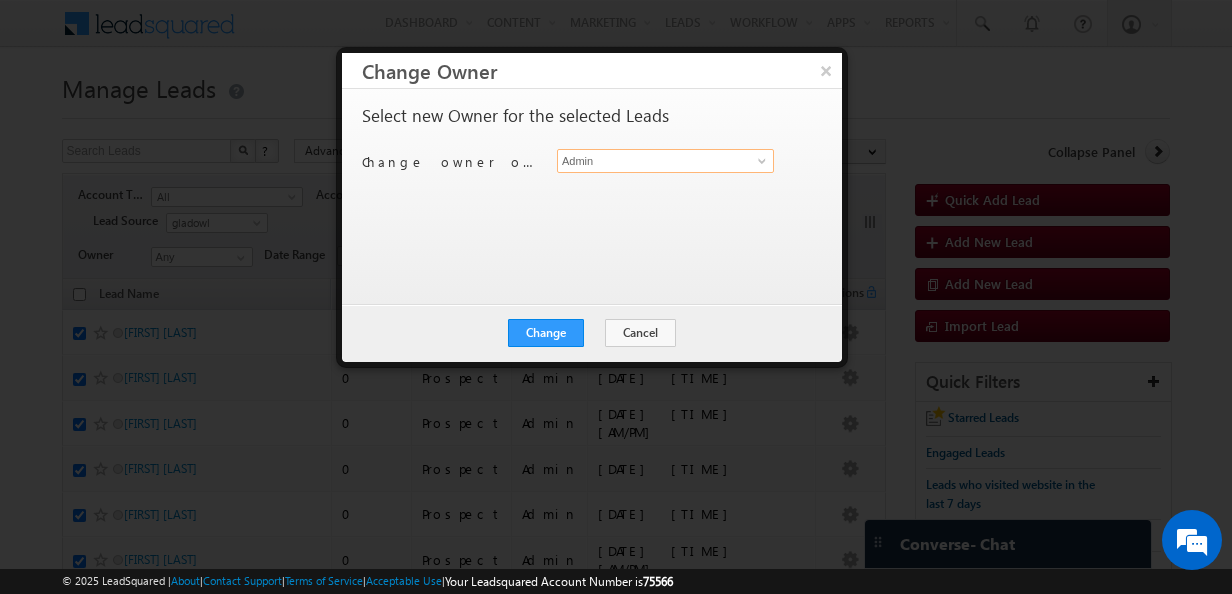 click on "Admin" at bounding box center (665, 161) 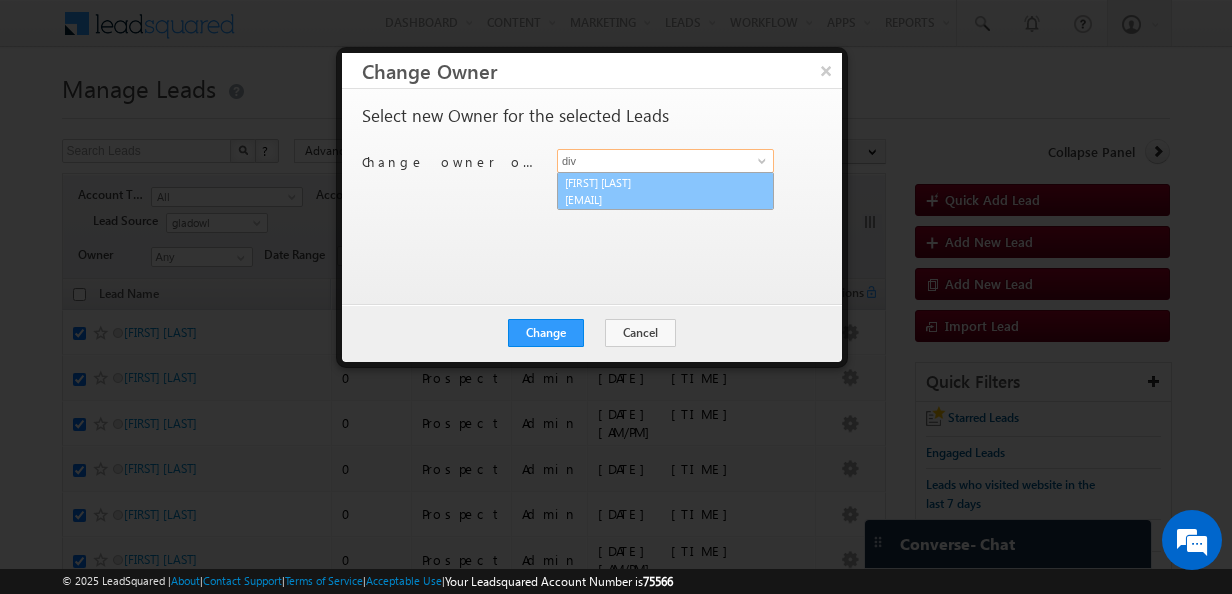 click on "akumari1+1@ptn.amity.edu" at bounding box center [655, 199] 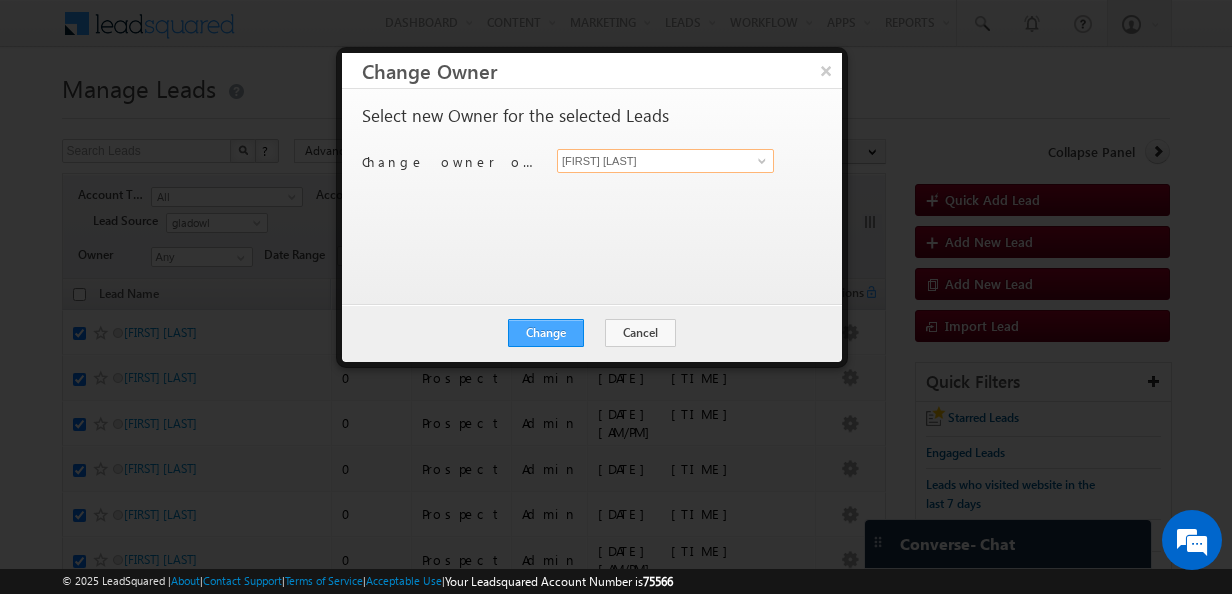type on "Divyanka Bhakta" 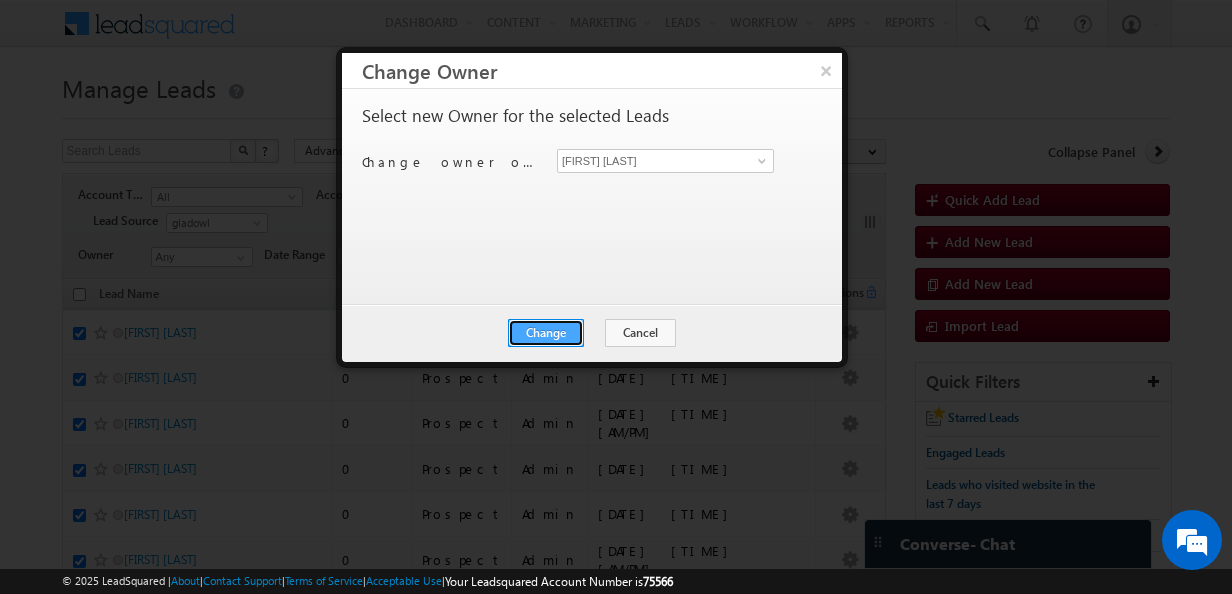 click on "Change" at bounding box center [546, 333] 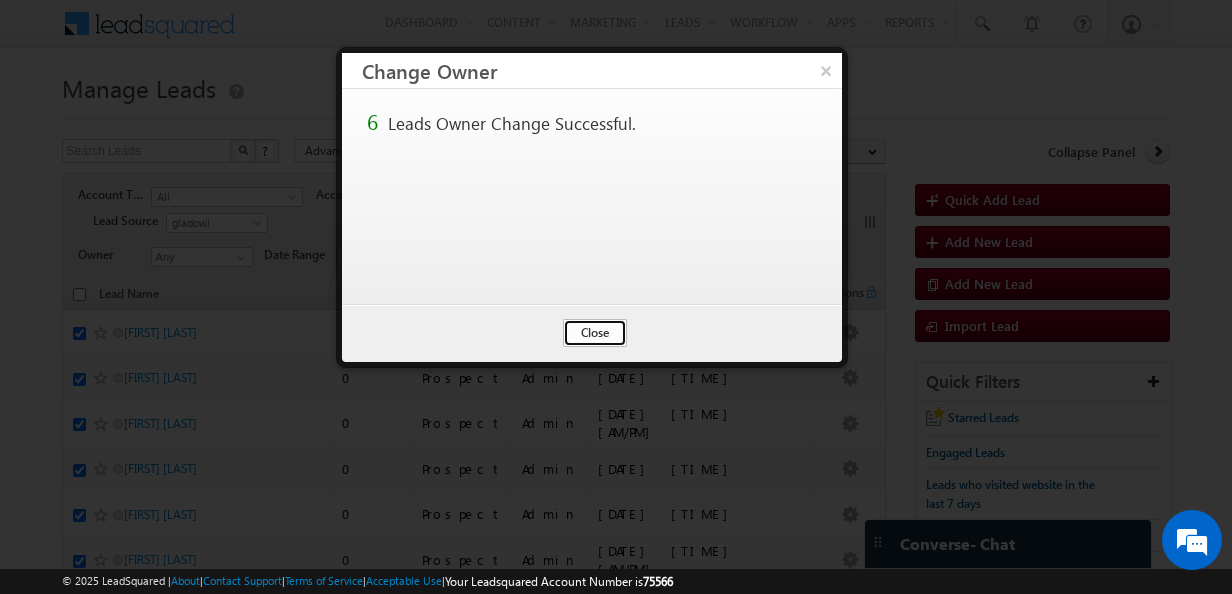 click on "Close" at bounding box center [595, 333] 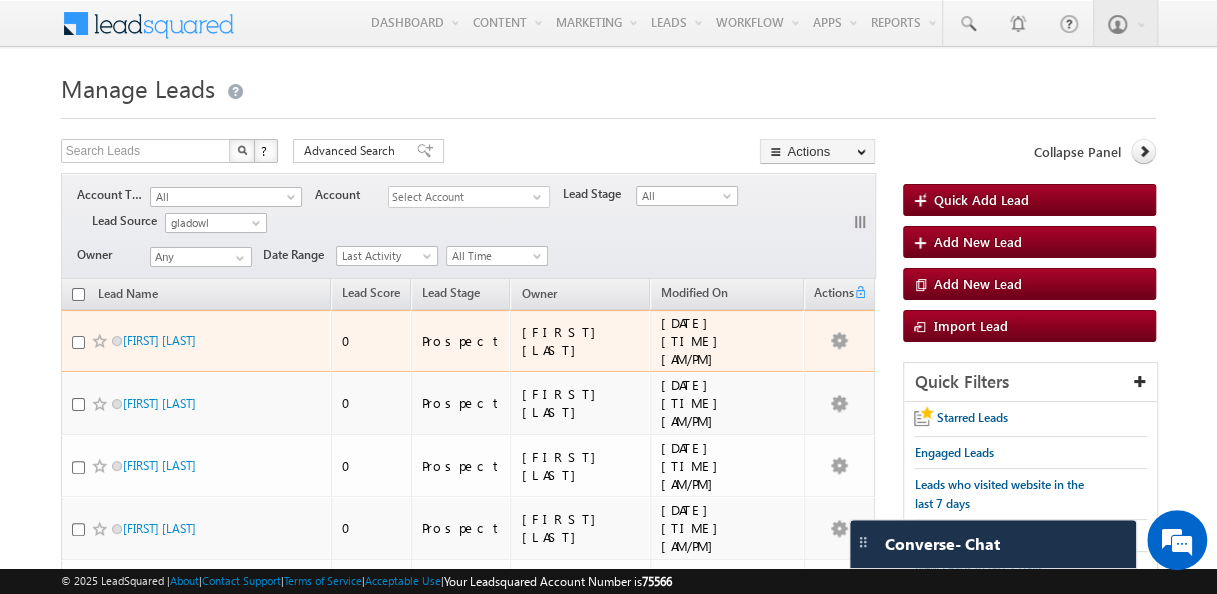 click at bounding box center (78, 342) 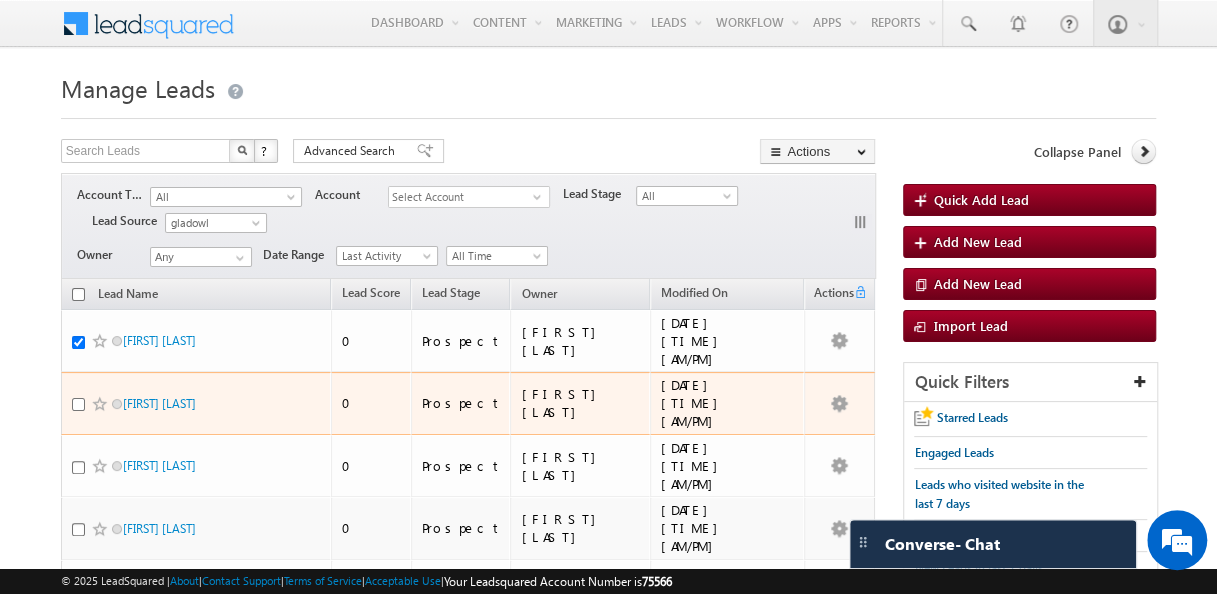 click at bounding box center (78, 404) 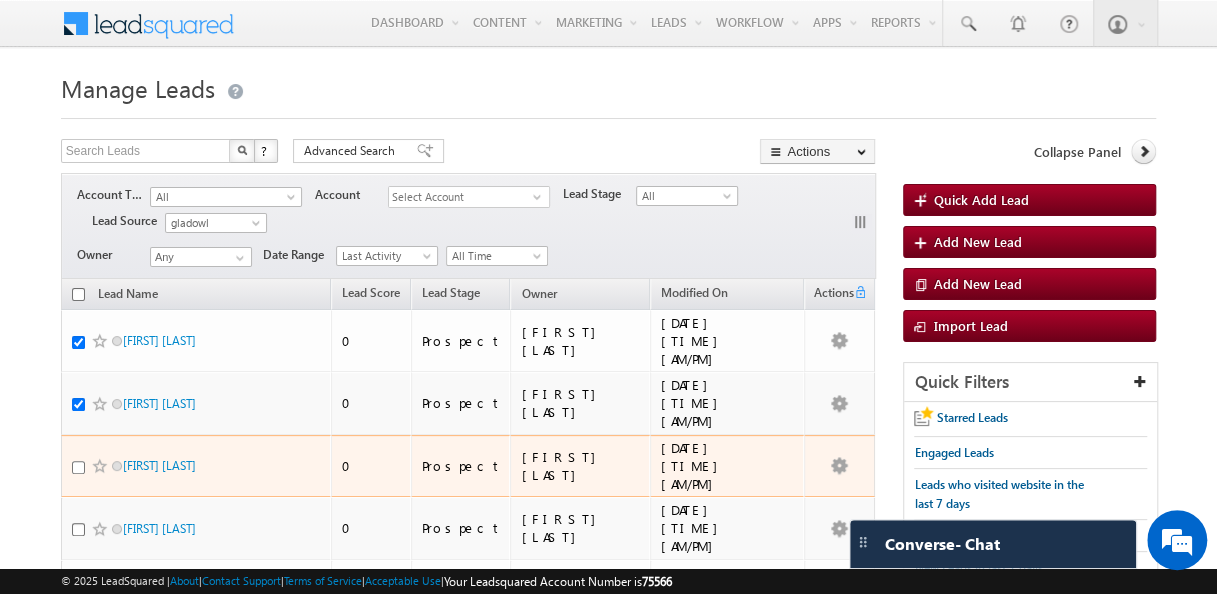 click at bounding box center (78, 467) 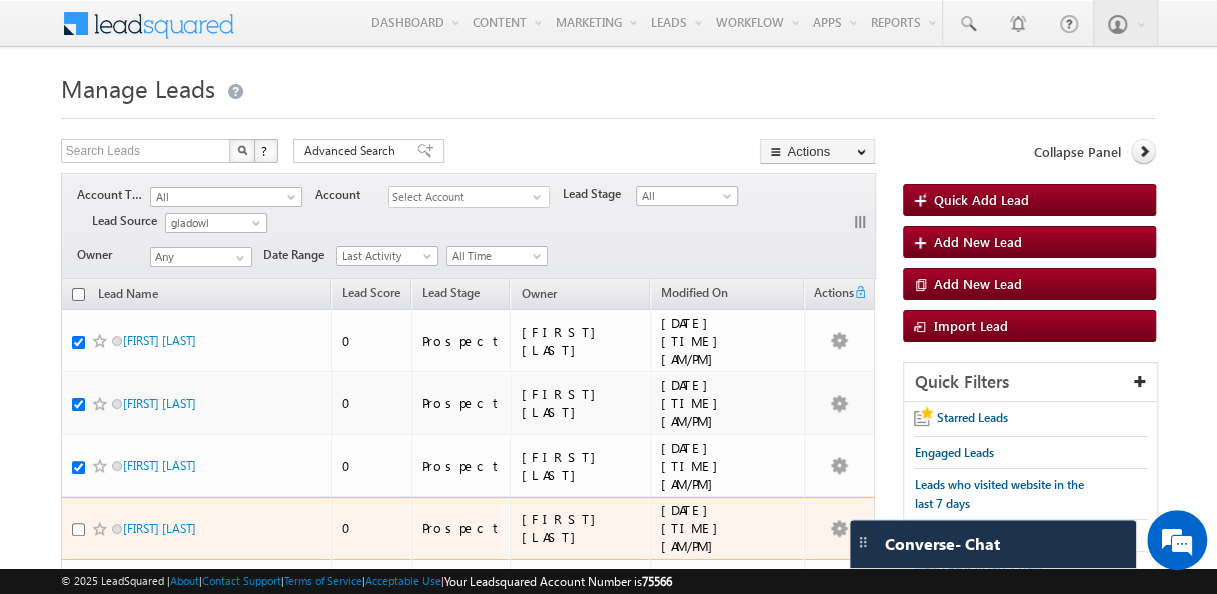 click at bounding box center (78, 529) 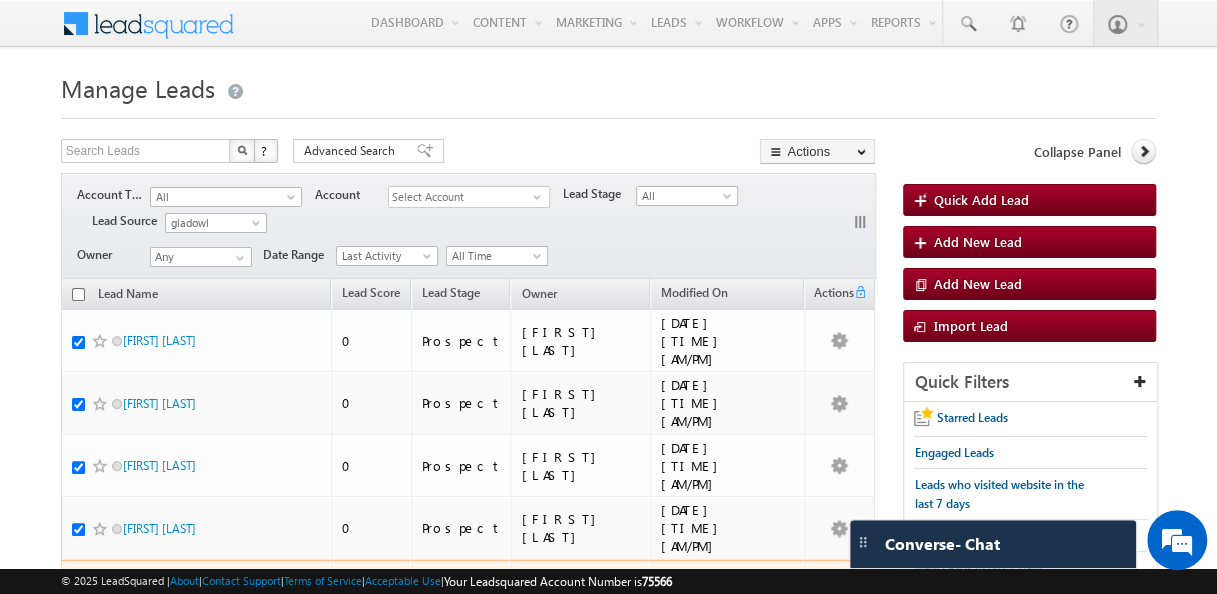 click at bounding box center [78, 592] 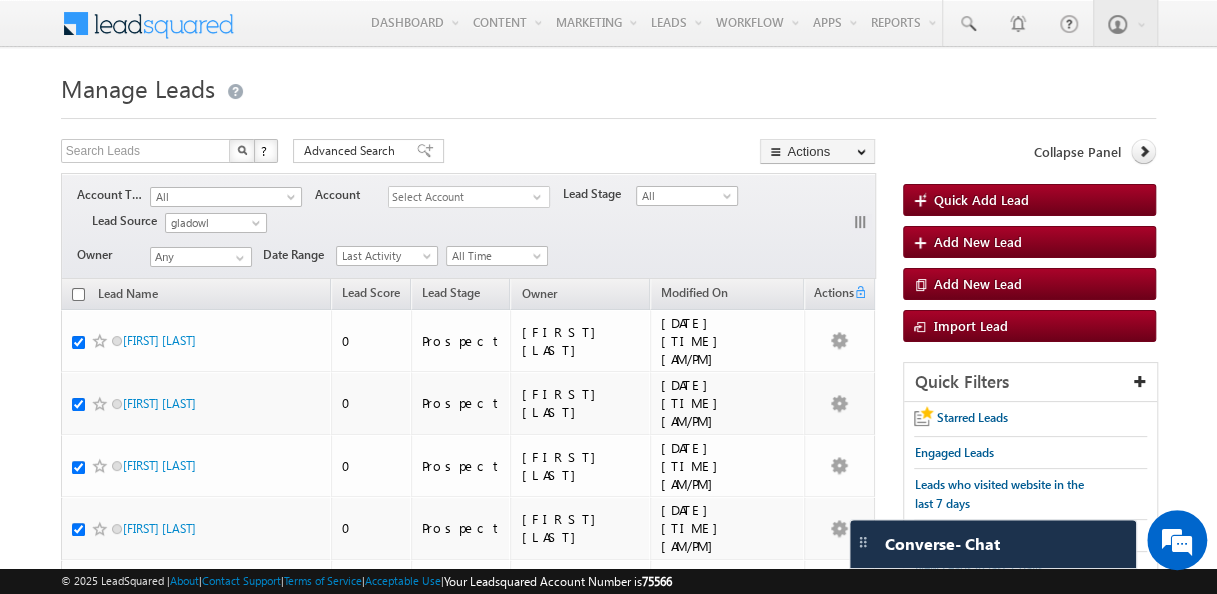 click at bounding box center [78, 654] 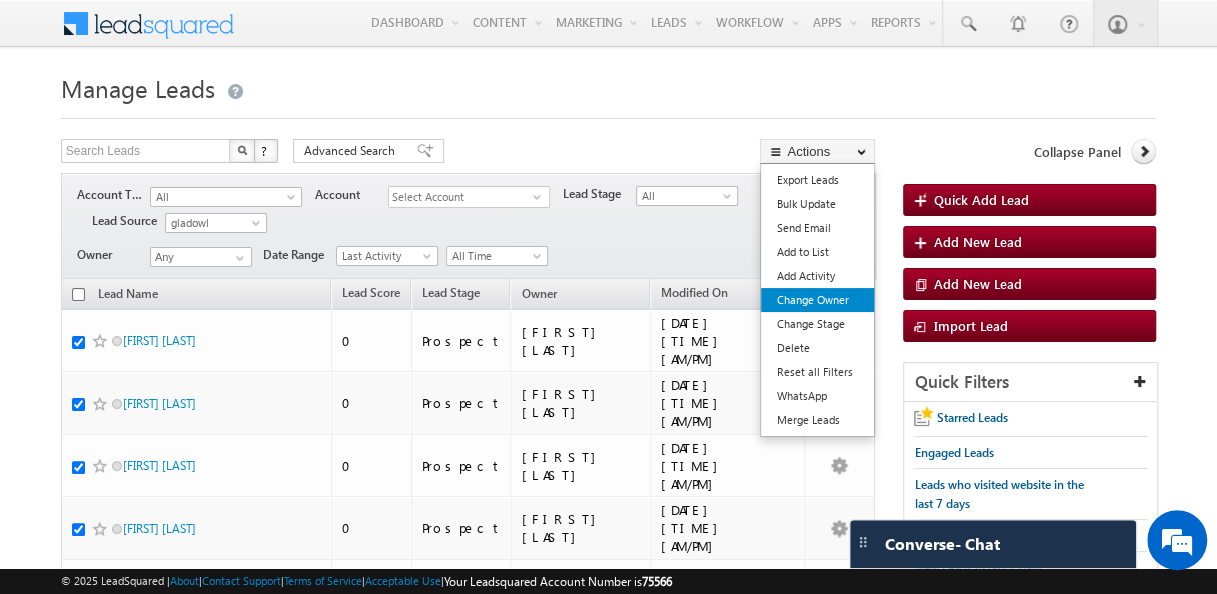 click on "Change Owner" at bounding box center [817, 300] 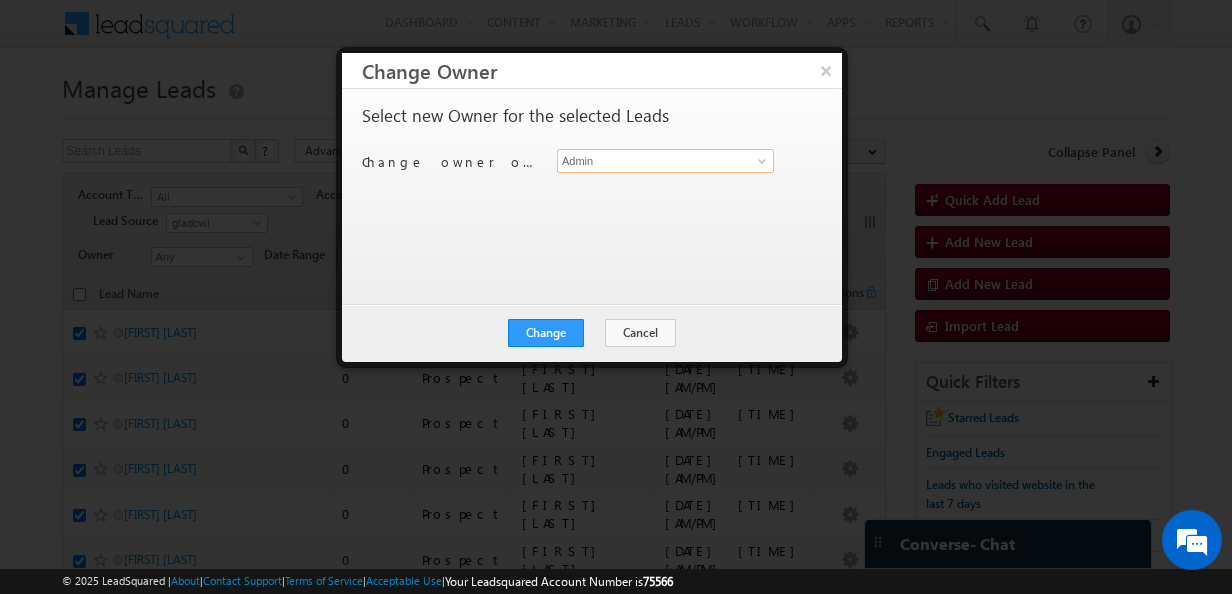 click on "Admin" at bounding box center (665, 161) 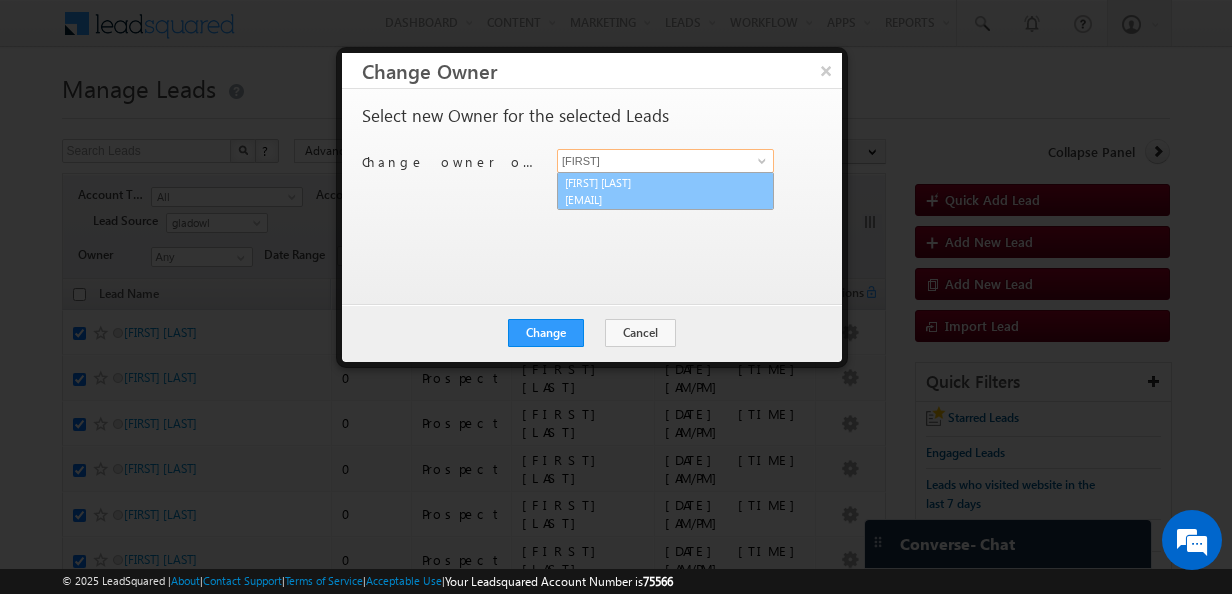 click on "Jayshika Roy   mtiwary+1@ptn.amity.edu" at bounding box center [665, 191] 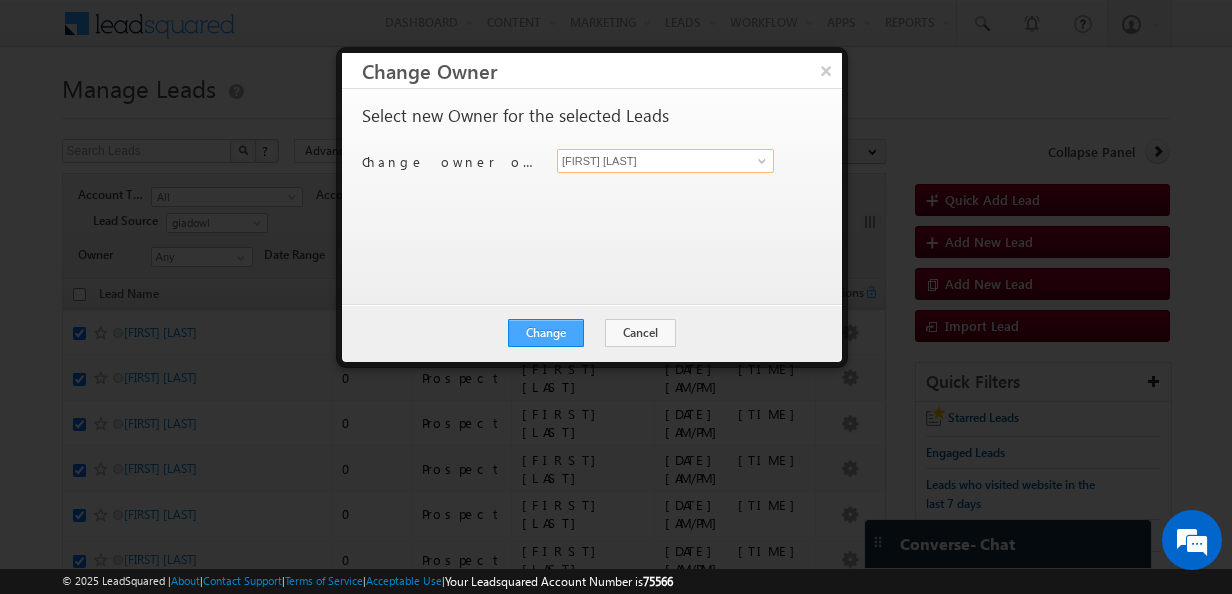 type on "Jayshika Roy" 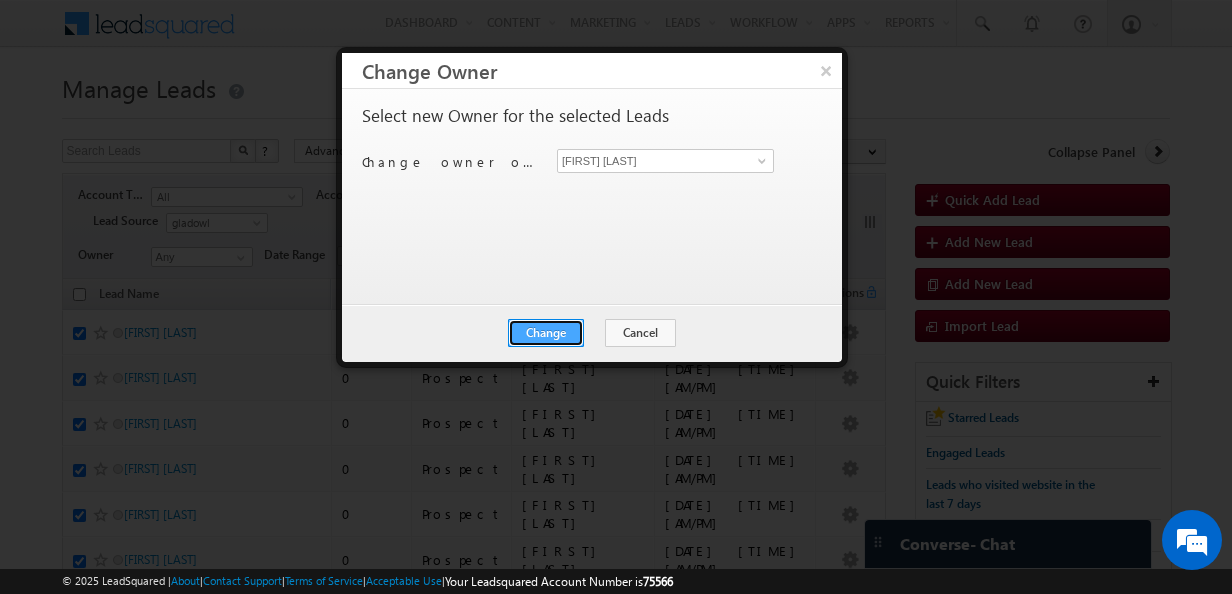 click on "Change" at bounding box center (546, 333) 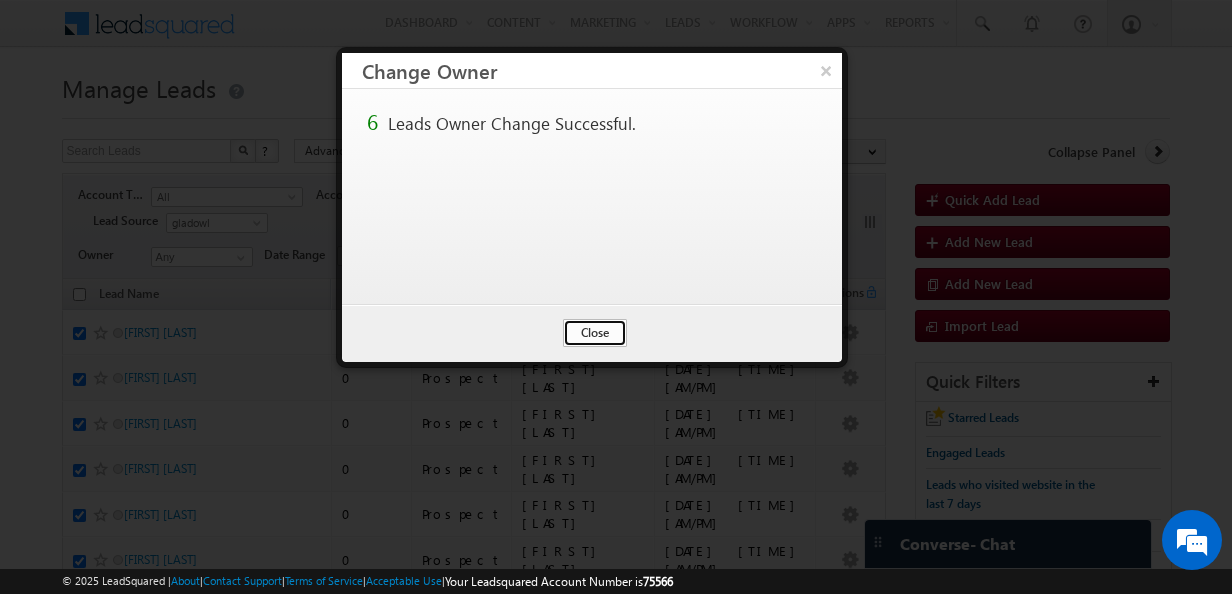 click on "Close" at bounding box center (595, 333) 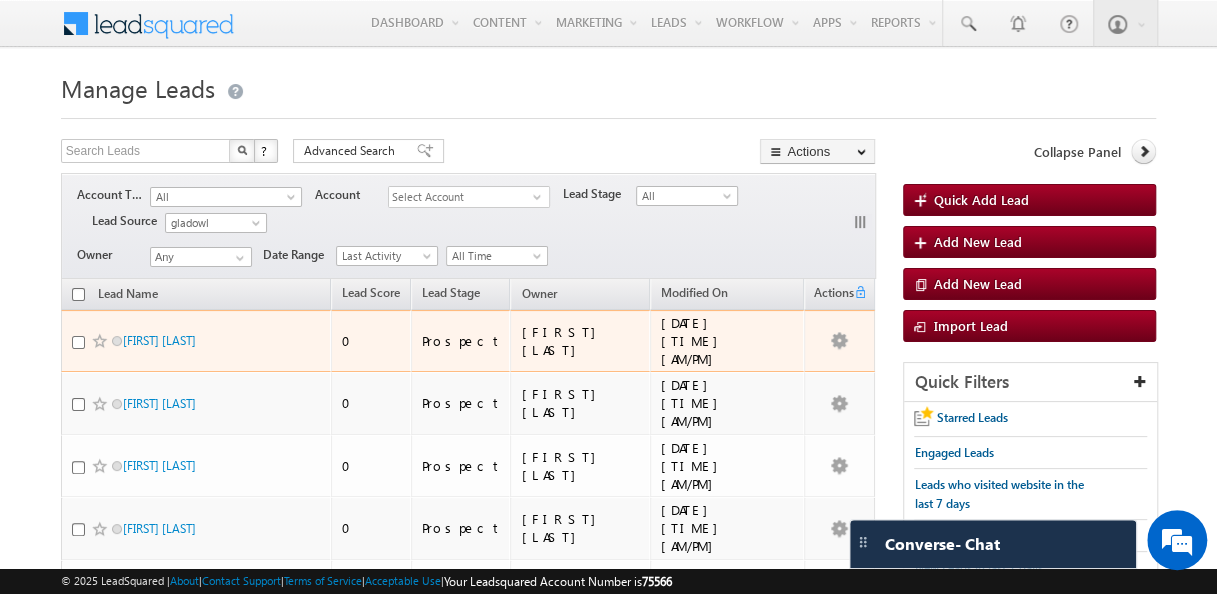 click at bounding box center [78, 342] 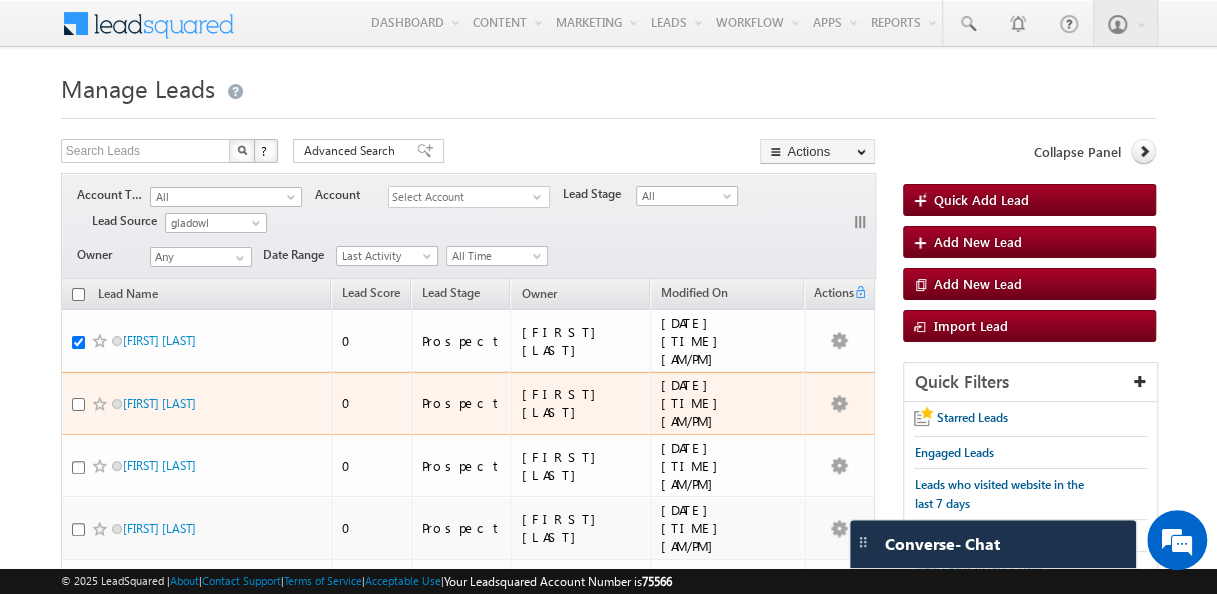 click at bounding box center (78, 404) 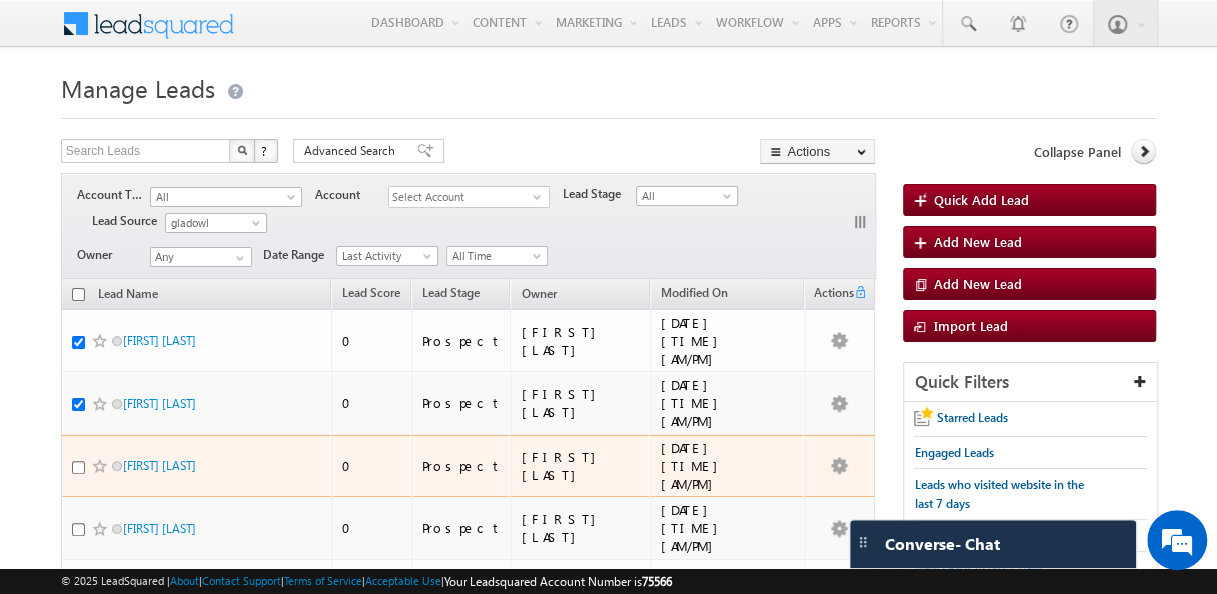 click at bounding box center (102, 466) 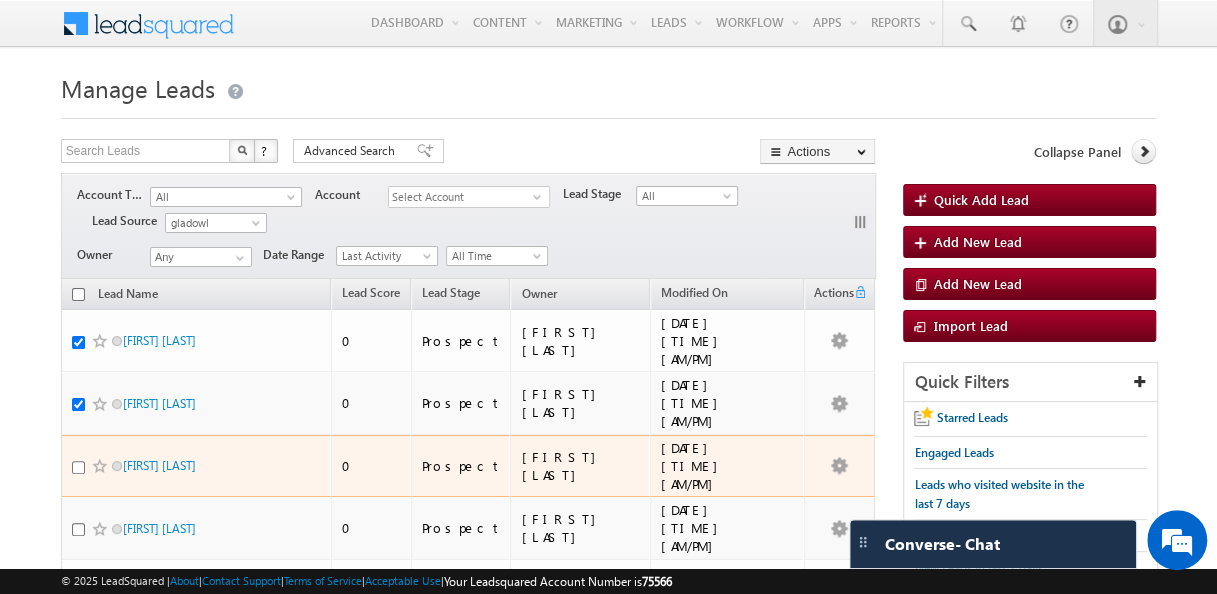 click at bounding box center (78, 467) 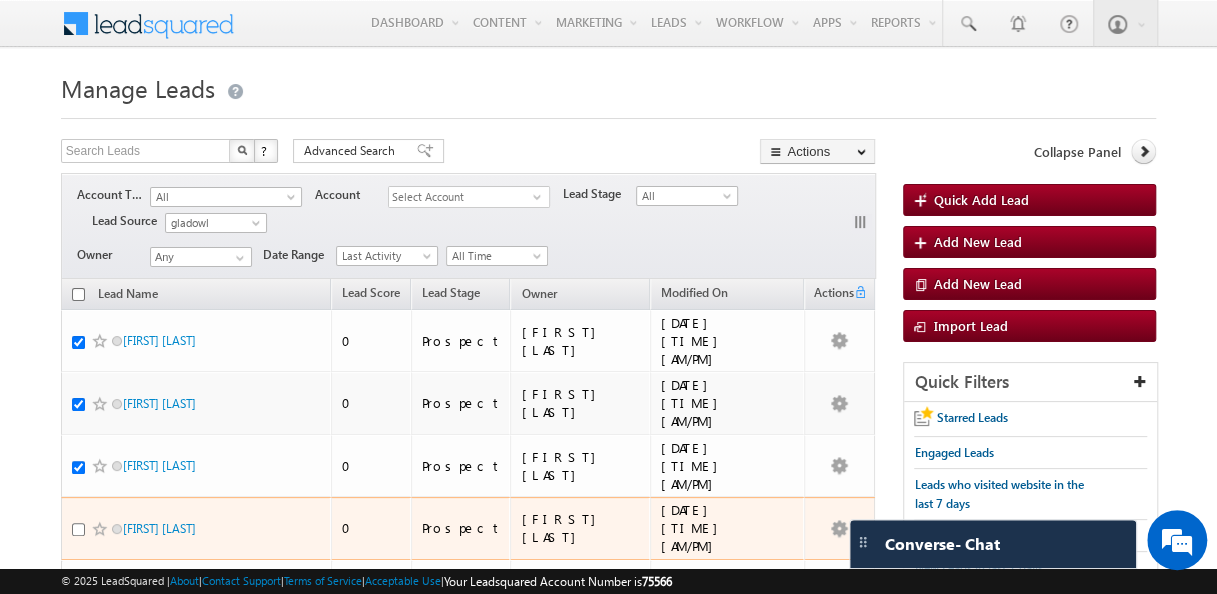 click at bounding box center [78, 529] 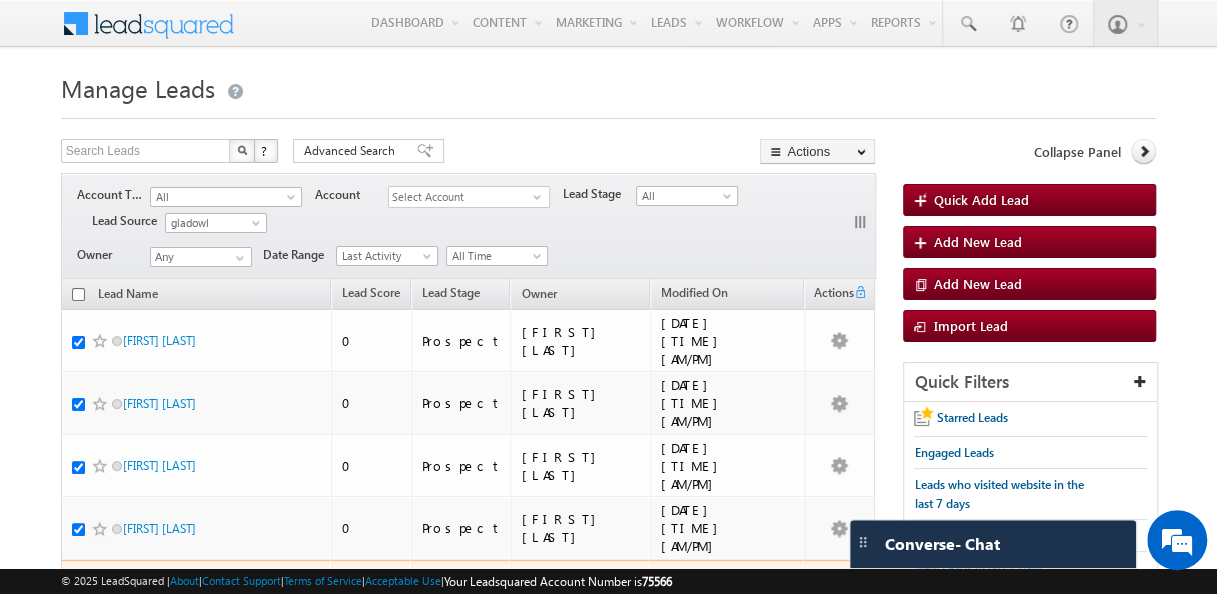 click at bounding box center (78, 592) 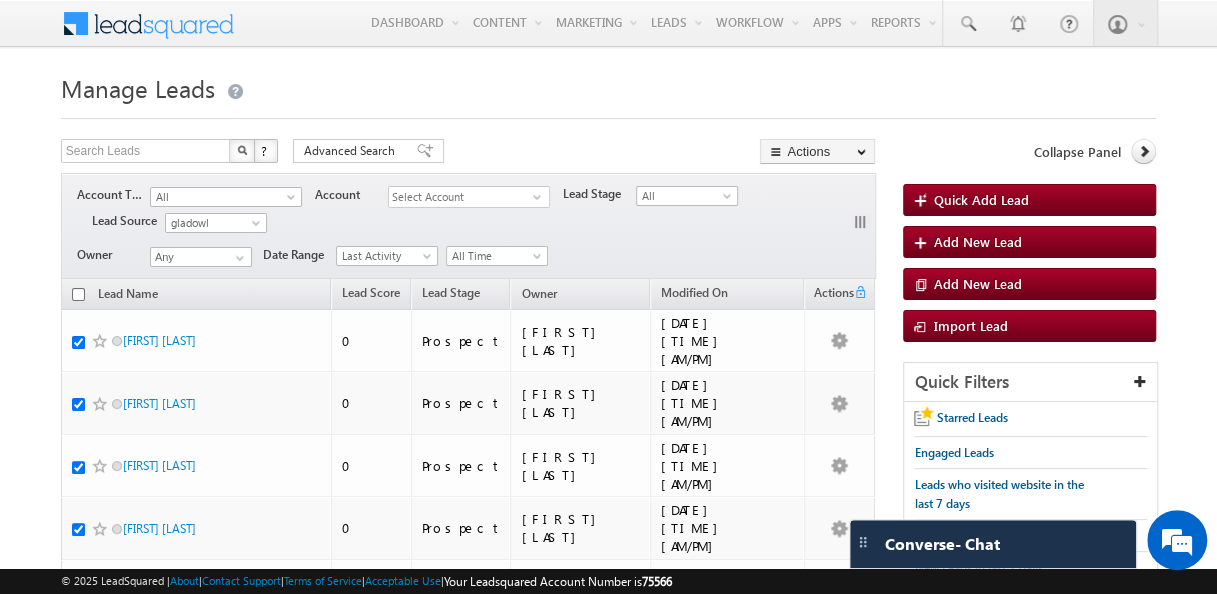 click at bounding box center (78, 654) 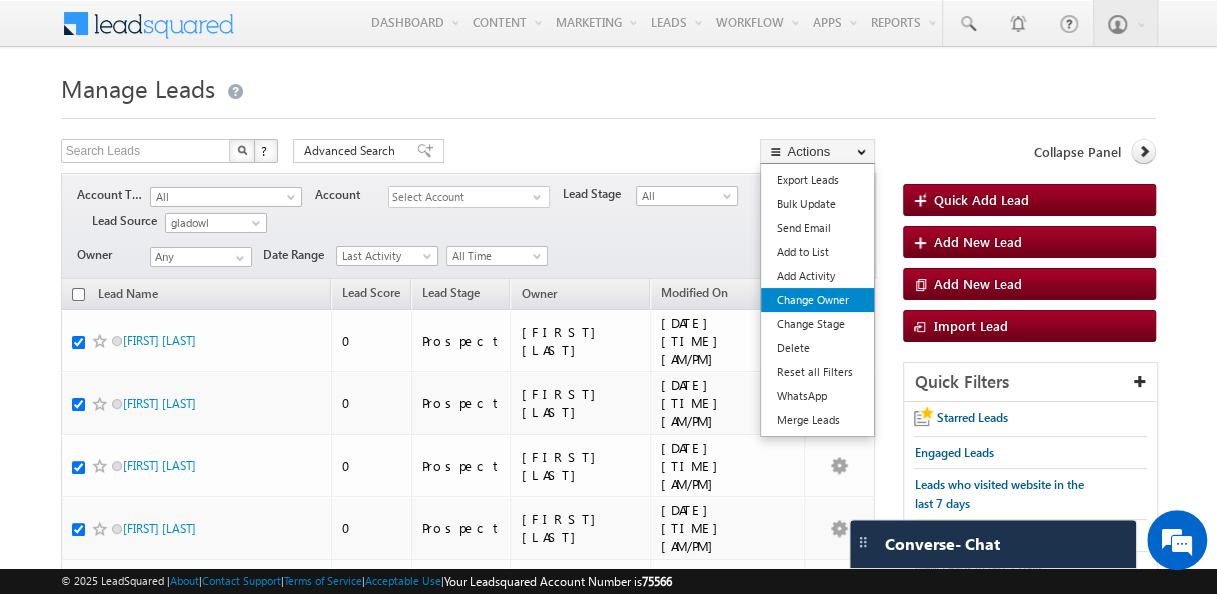 click on "Change Owner" at bounding box center (817, 300) 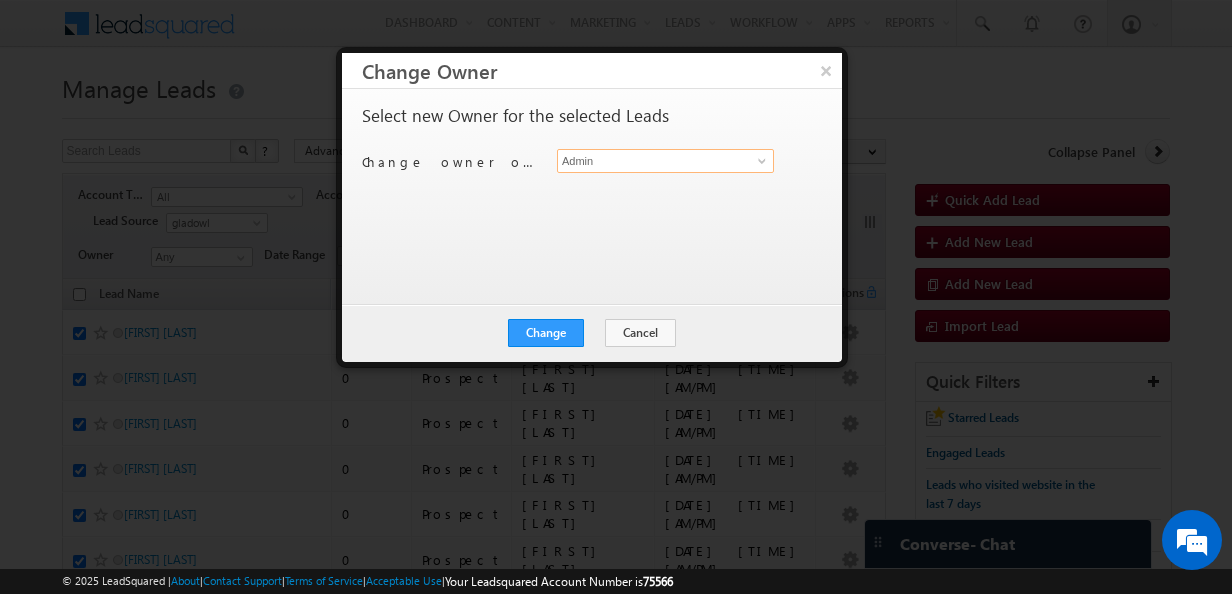 click on "Admin" at bounding box center [665, 161] 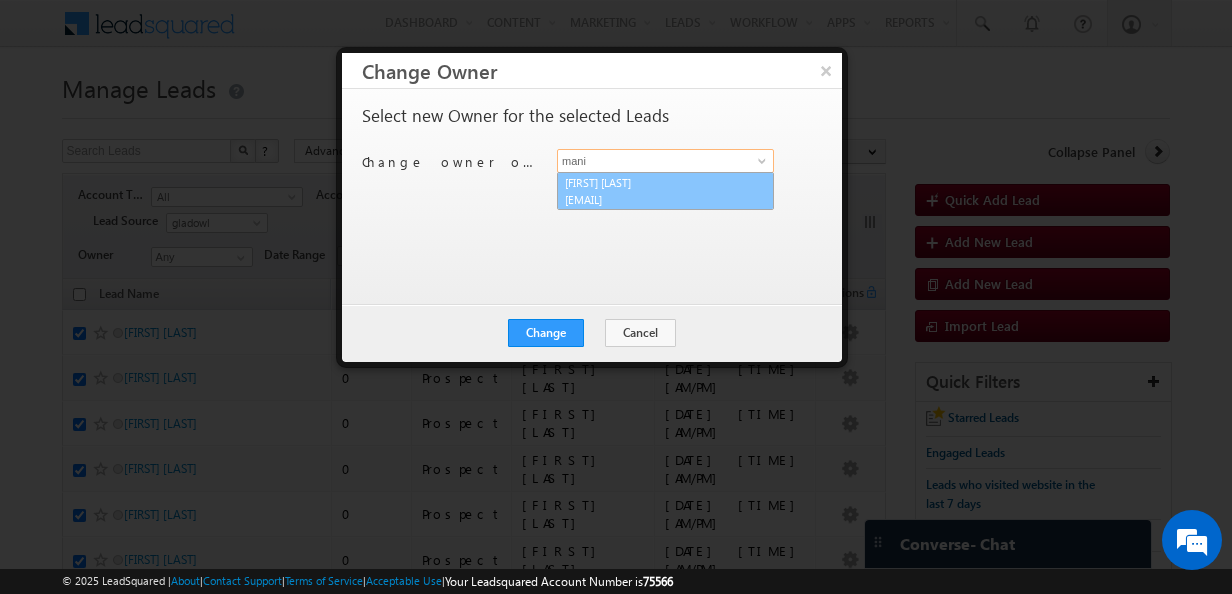 click on "mjha+1@ptn.amity.edu" at bounding box center (655, 199) 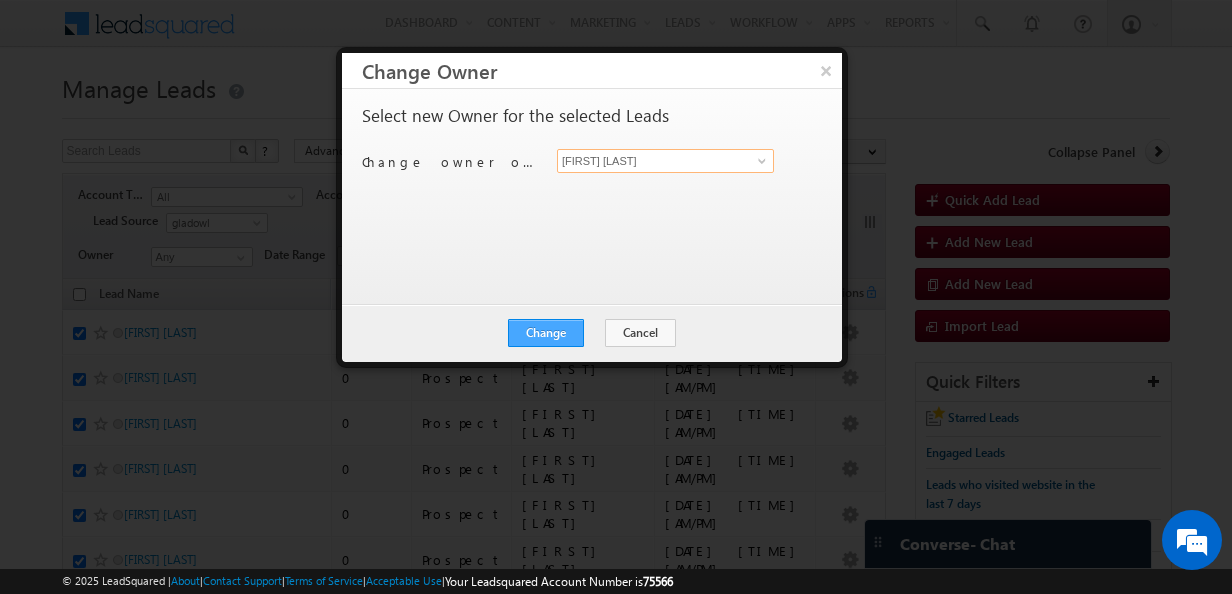 type on "Manisha Jha" 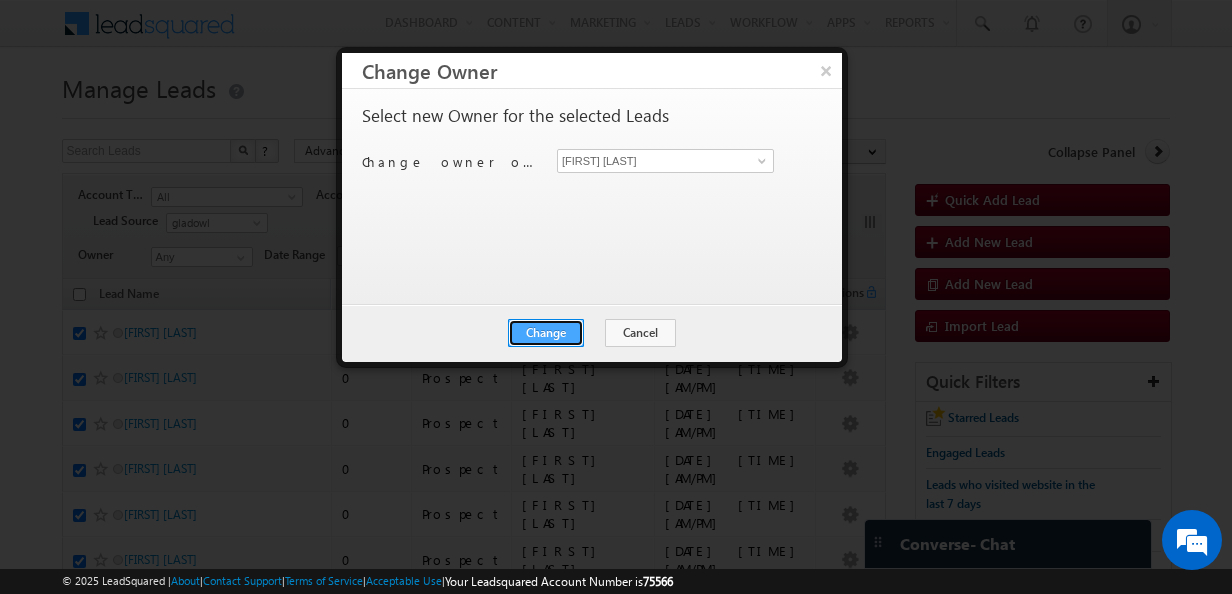 click on "Change" at bounding box center (546, 333) 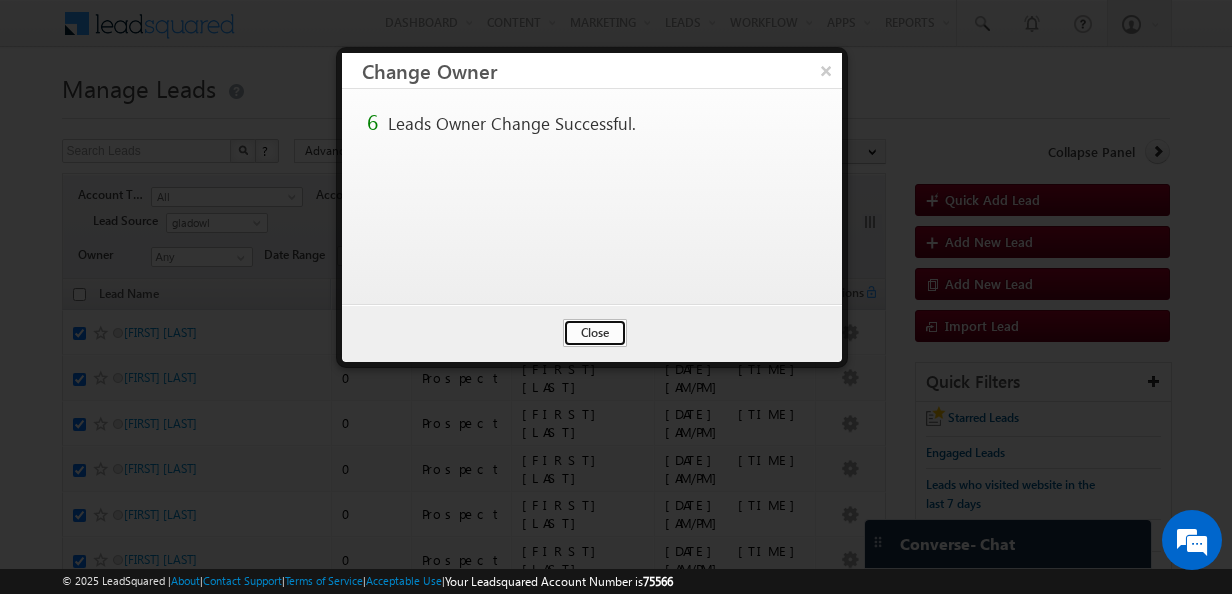click on "Close" at bounding box center [595, 333] 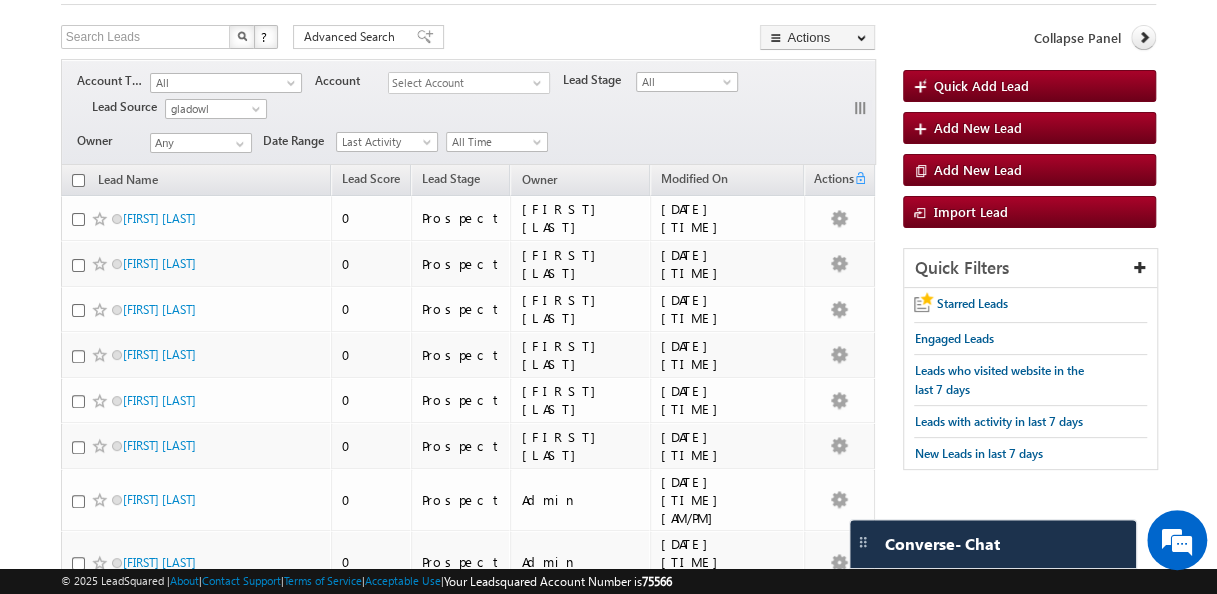 scroll, scrollTop: 112, scrollLeft: 0, axis: vertical 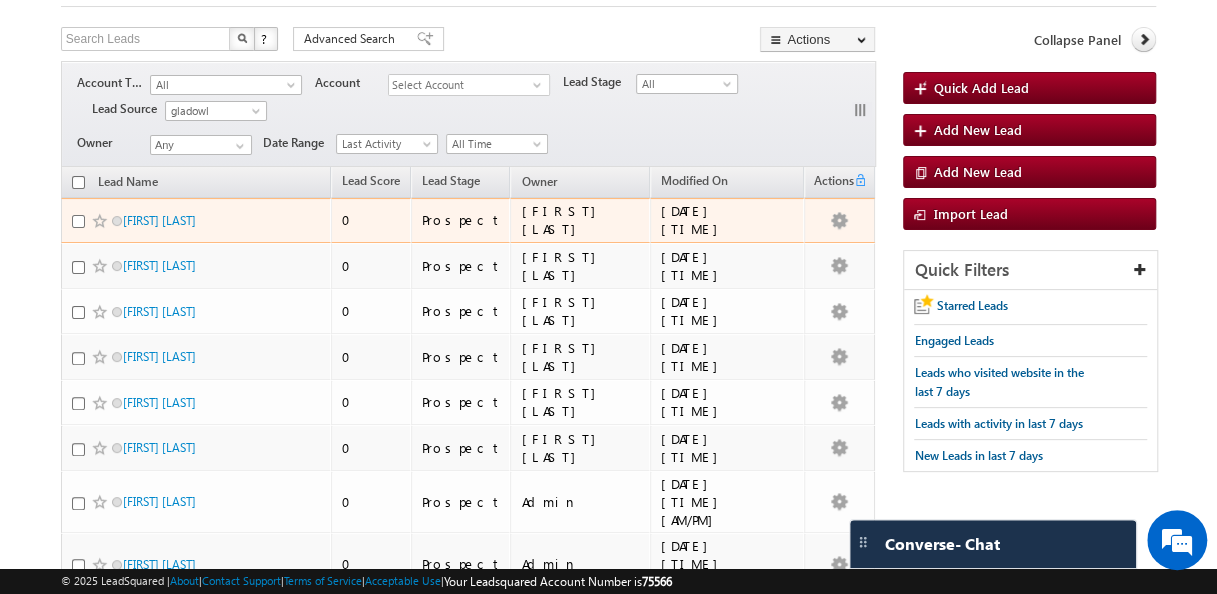 click at bounding box center [78, 221] 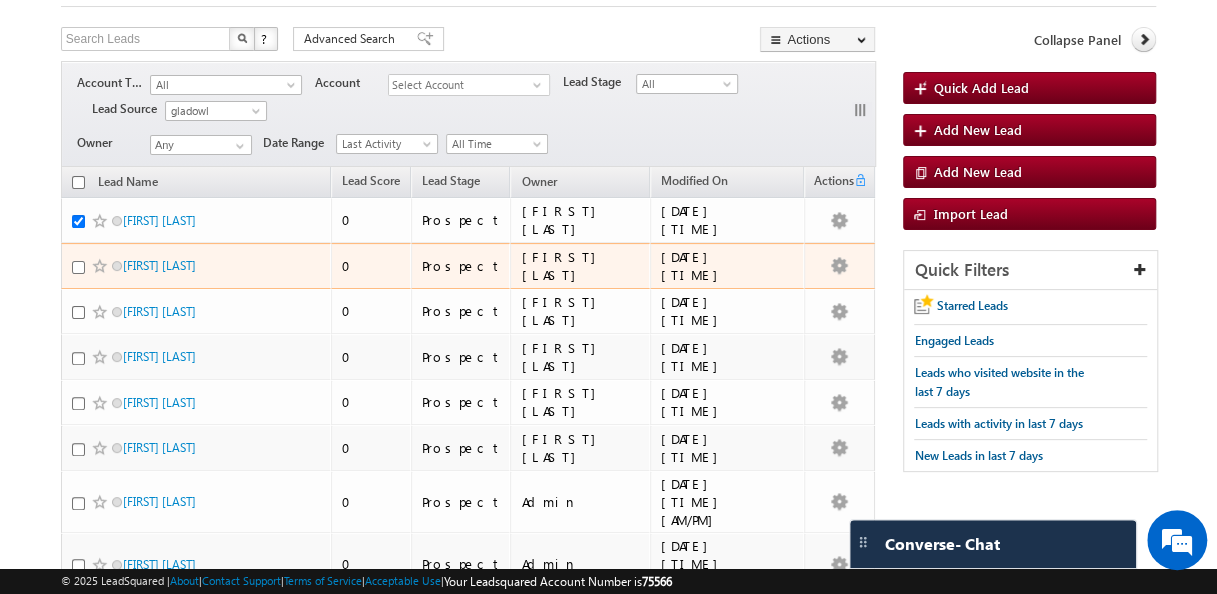 click at bounding box center [78, 267] 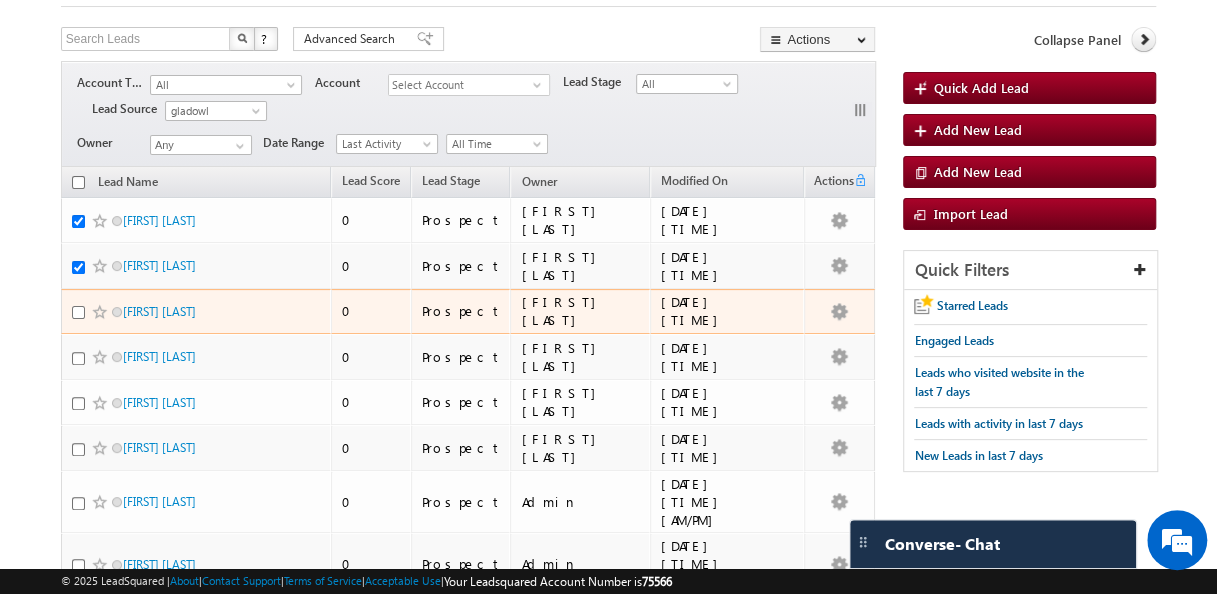 click at bounding box center [78, 312] 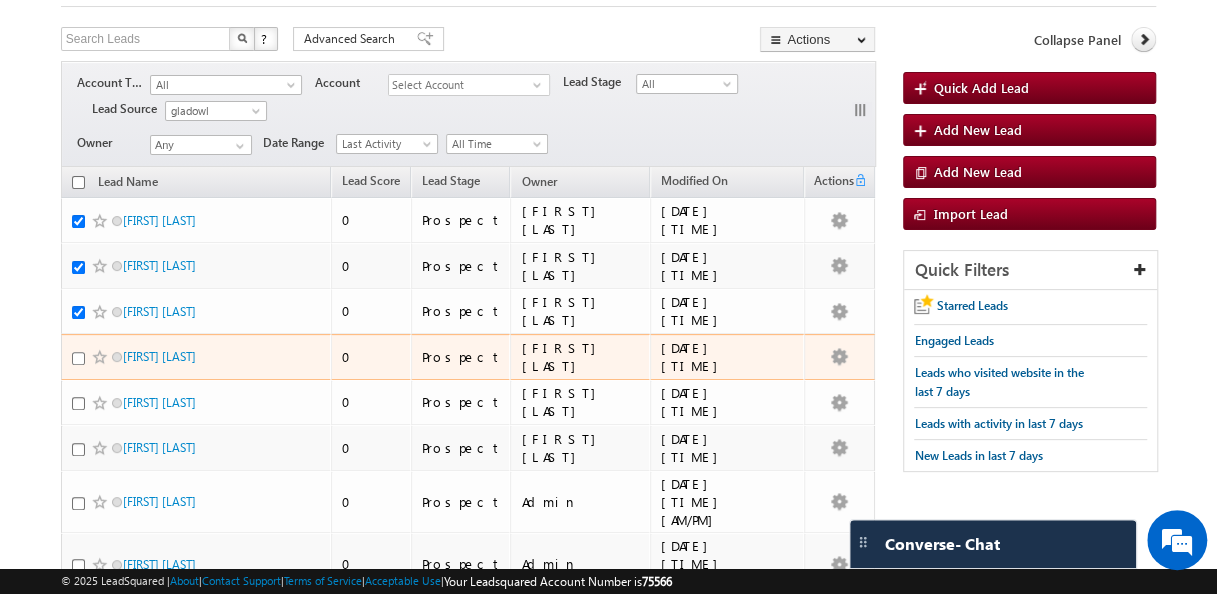 click at bounding box center [78, 358] 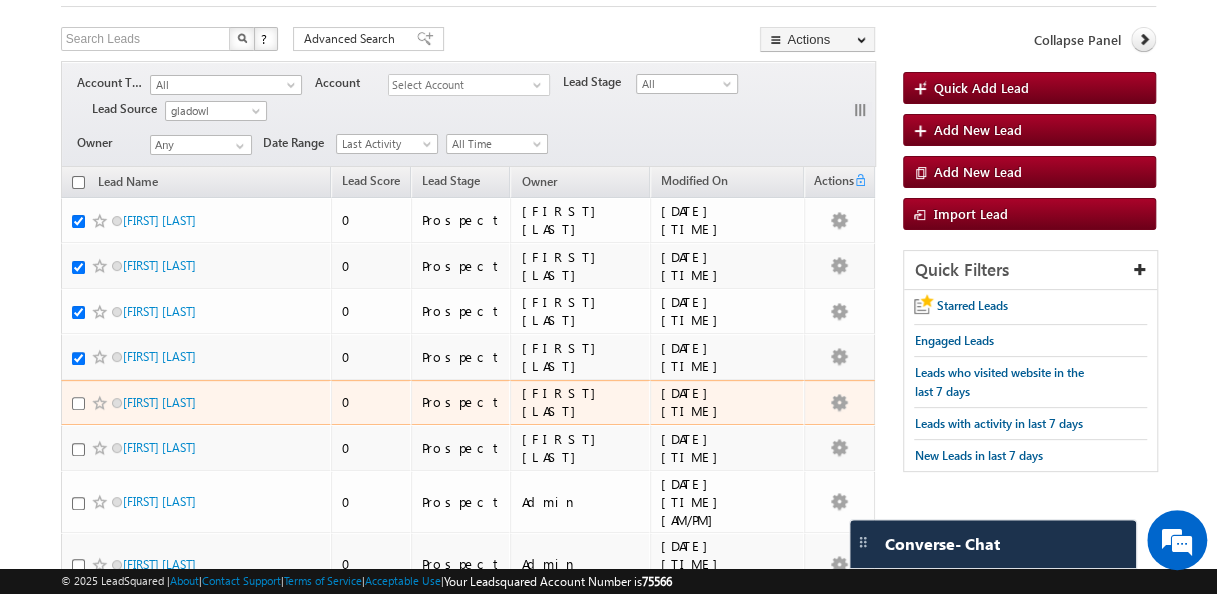 click at bounding box center [78, 403] 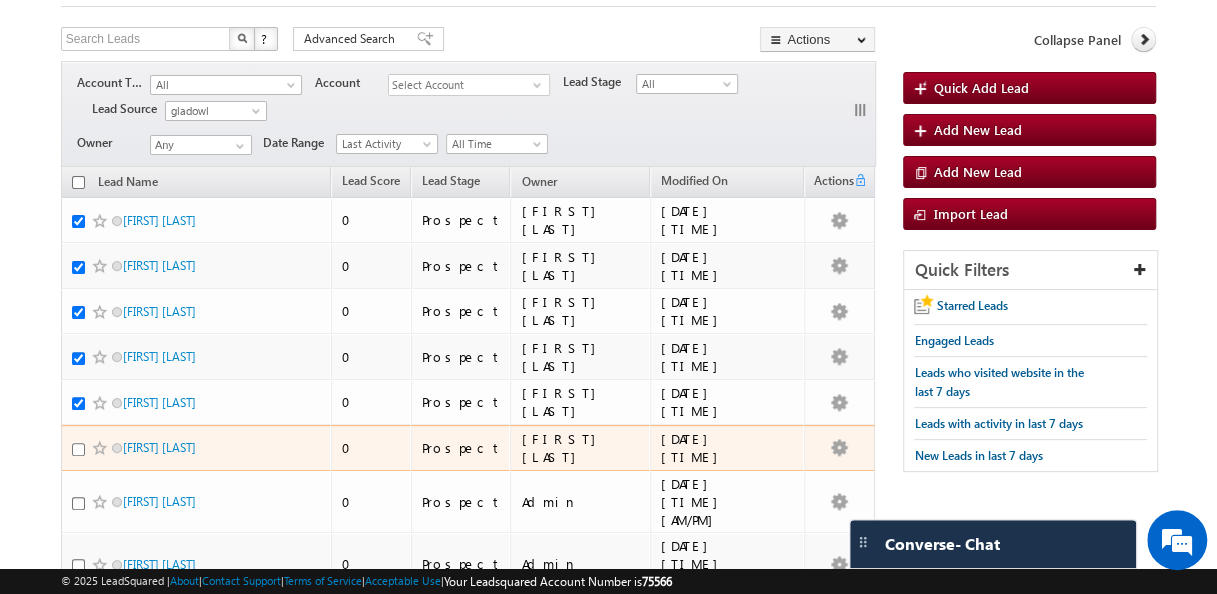click at bounding box center (78, 449) 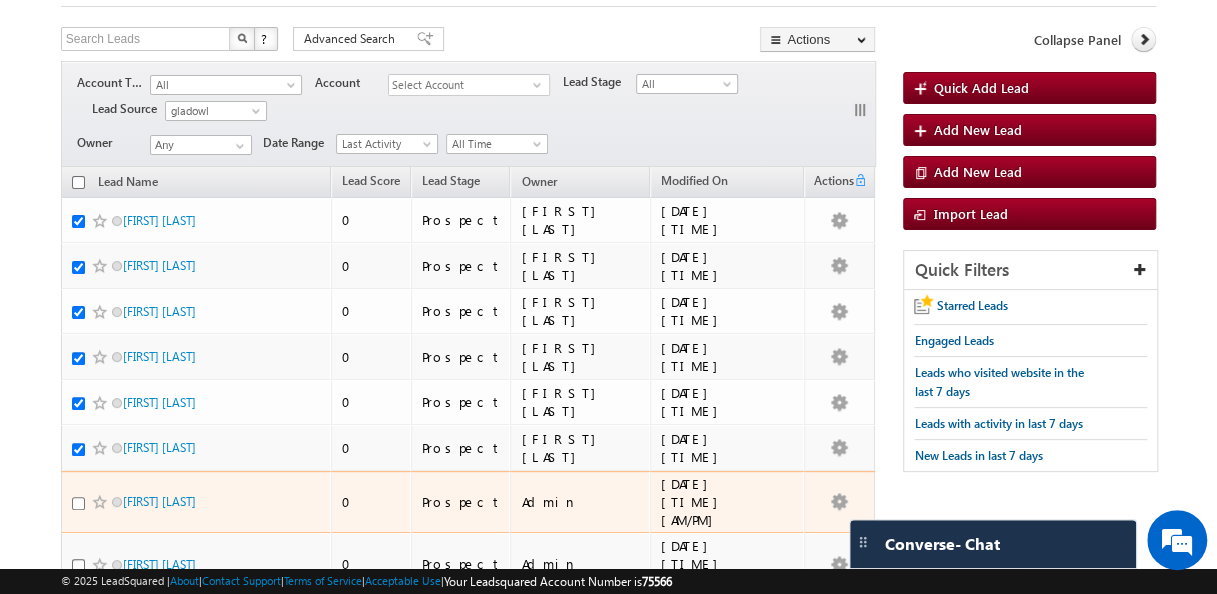 click at bounding box center (78, 503) 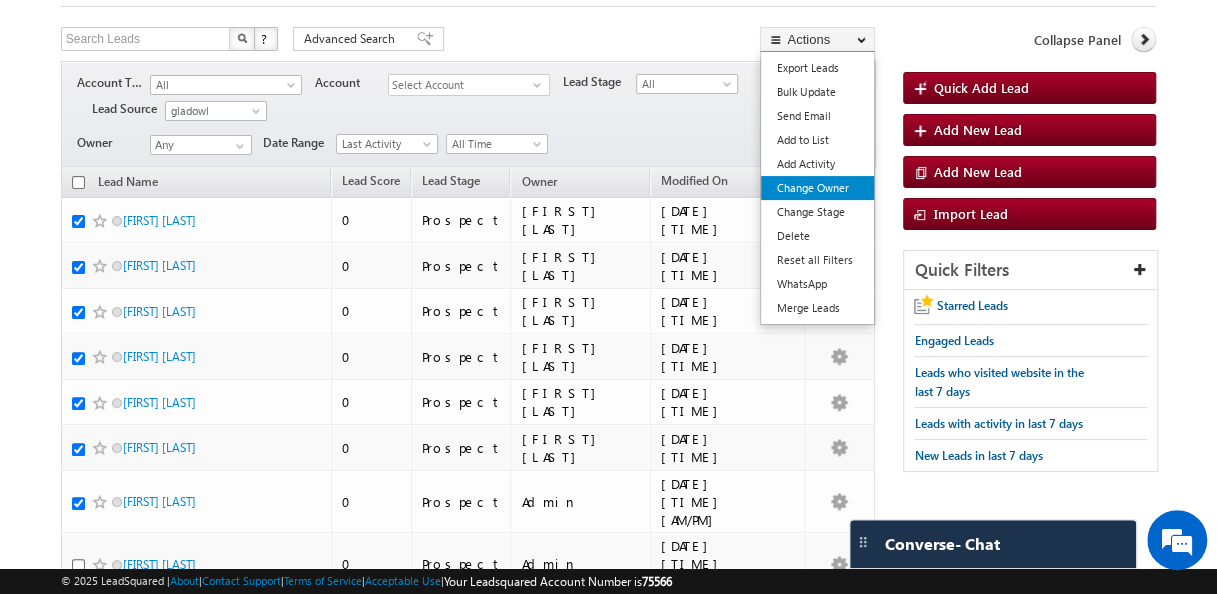 click on "Change Owner" at bounding box center (817, 188) 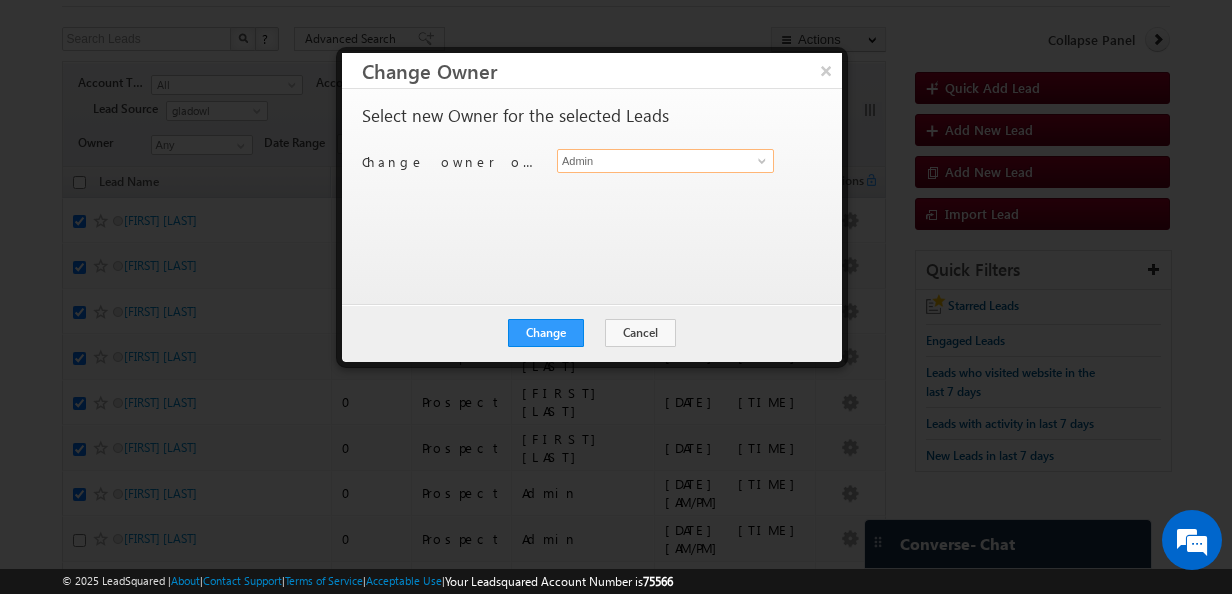 click on "Admin" at bounding box center [665, 161] 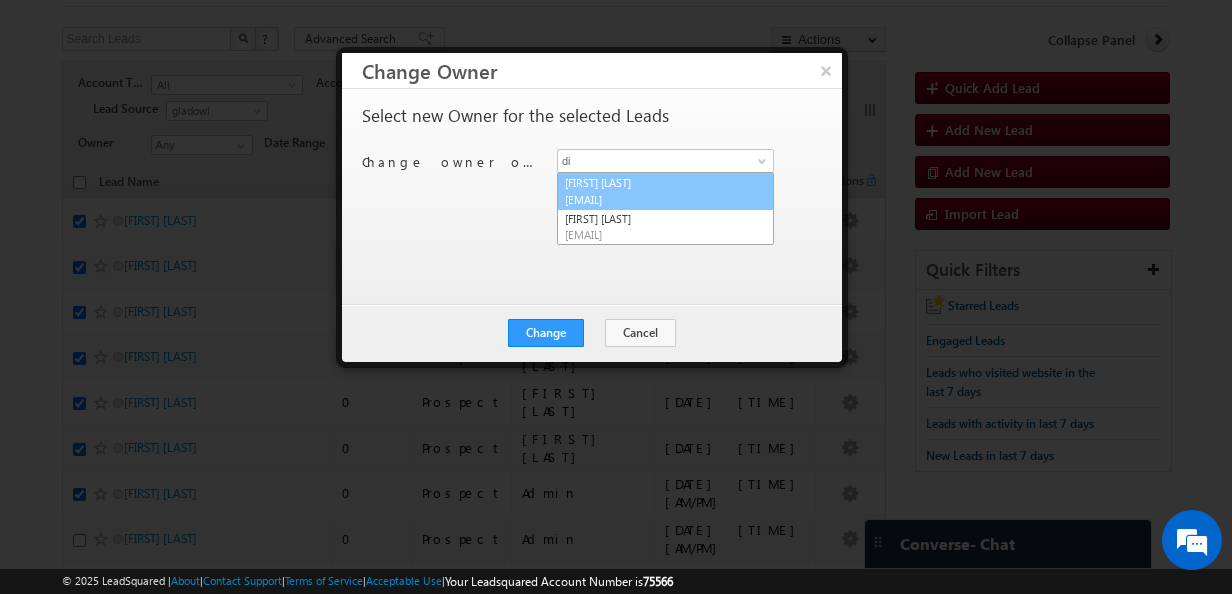 click on "Dilip Kumar Agarwal   dkumar1+1@ptn.amity.edu" at bounding box center [665, 191] 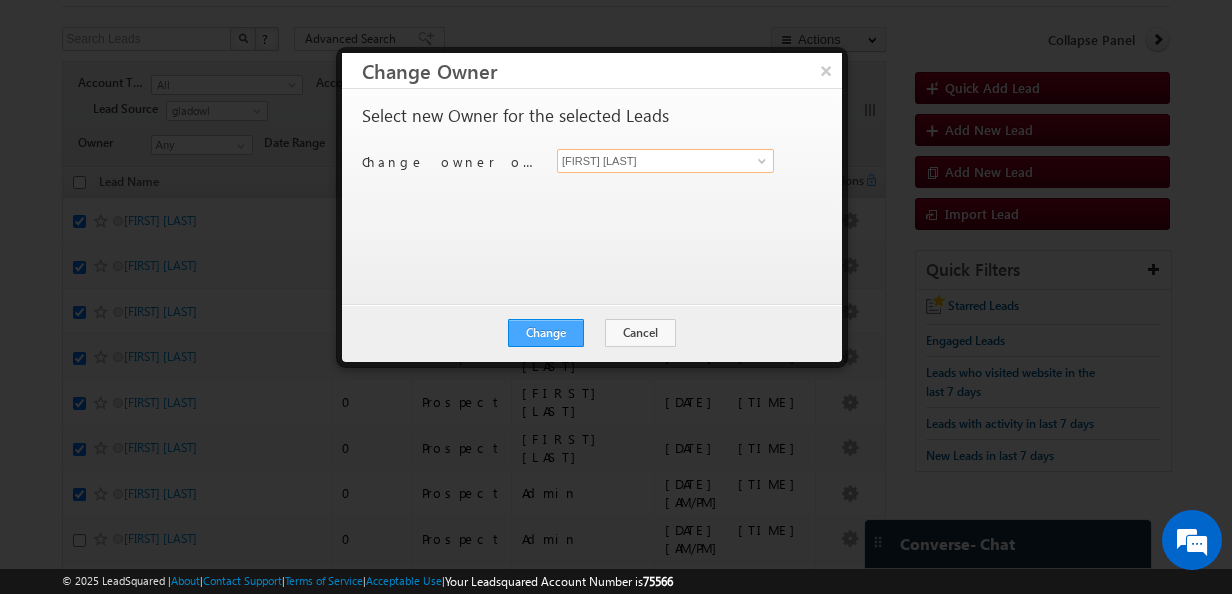 type on "Dilip Kumar Agarwal" 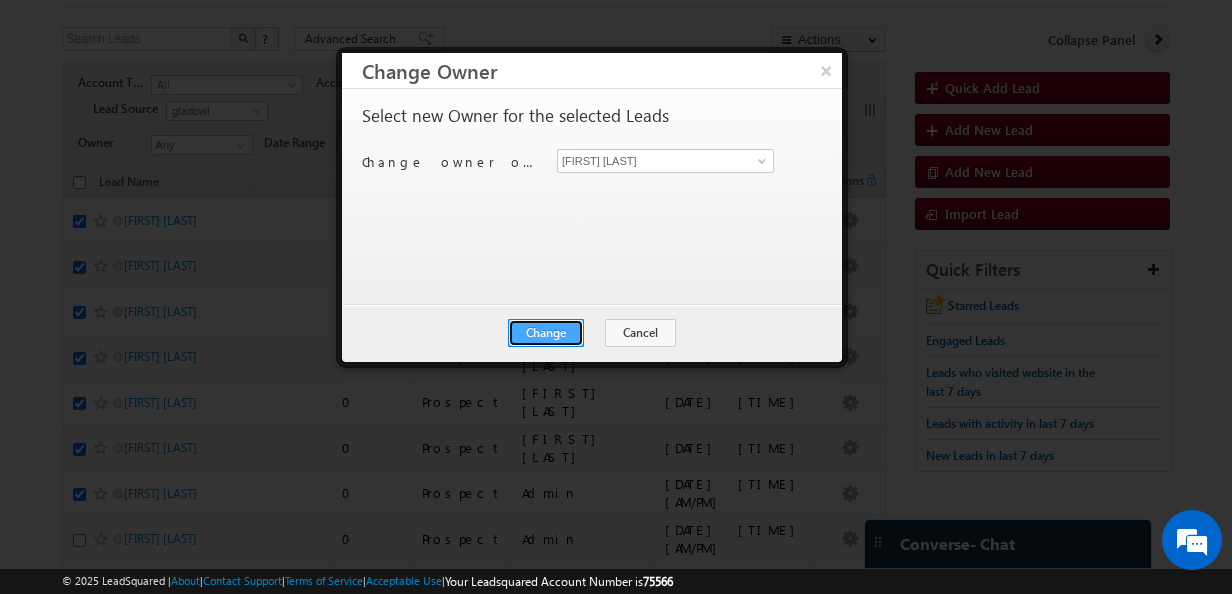 click on "Change" at bounding box center (546, 333) 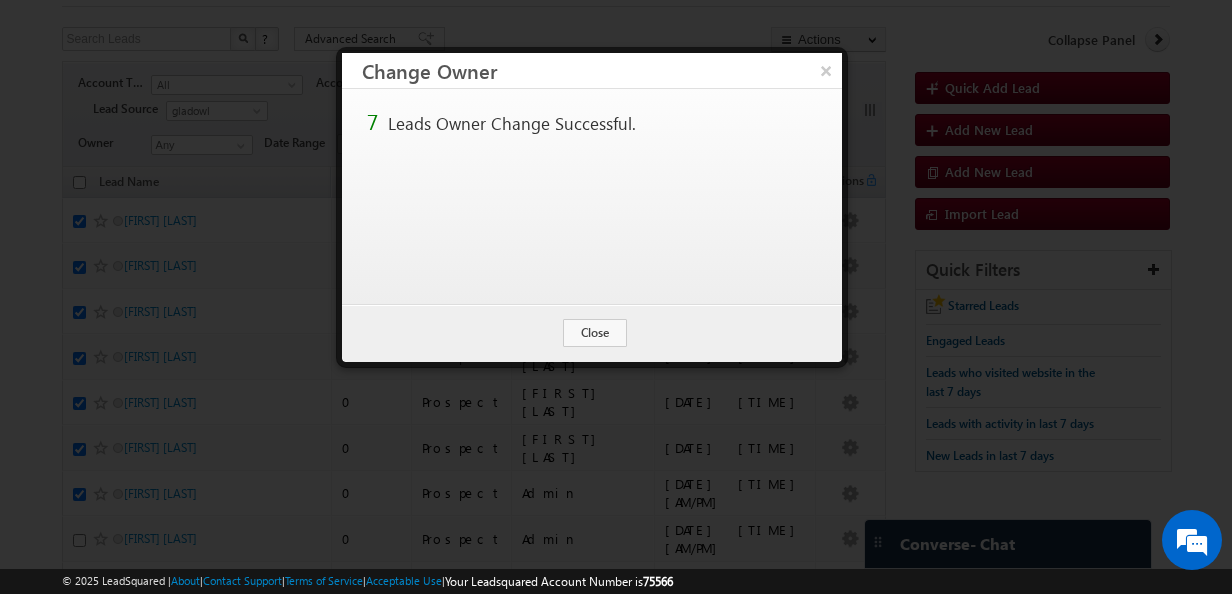 click on "Change
Cancel
Close" at bounding box center (592, 333) 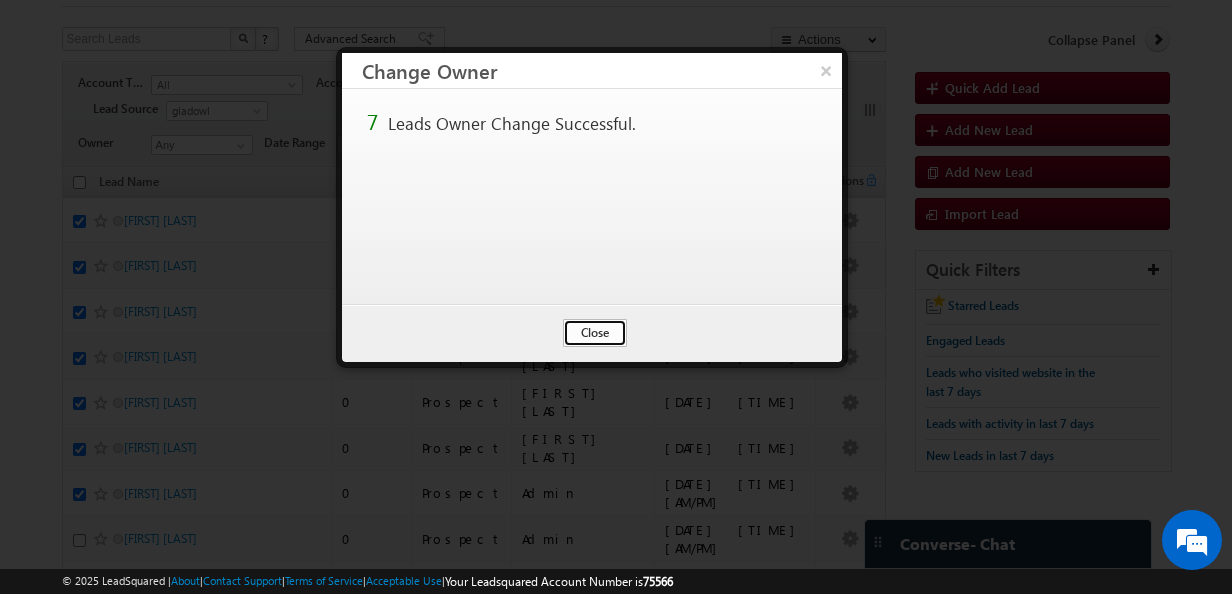 click on "Close" at bounding box center [595, 333] 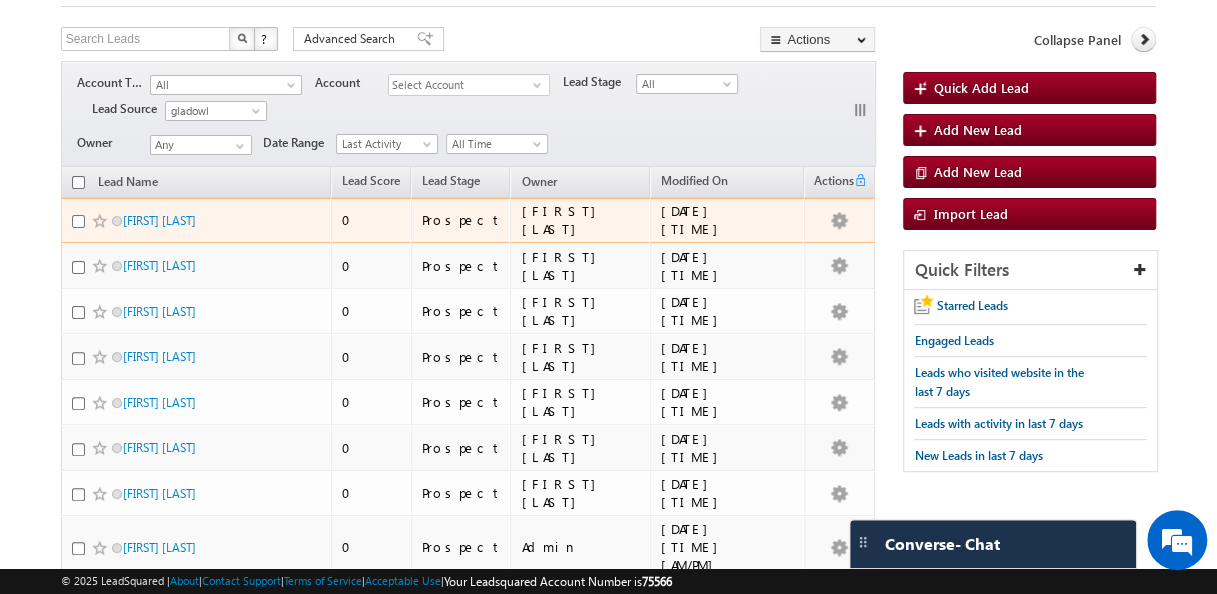 click at bounding box center (78, 221) 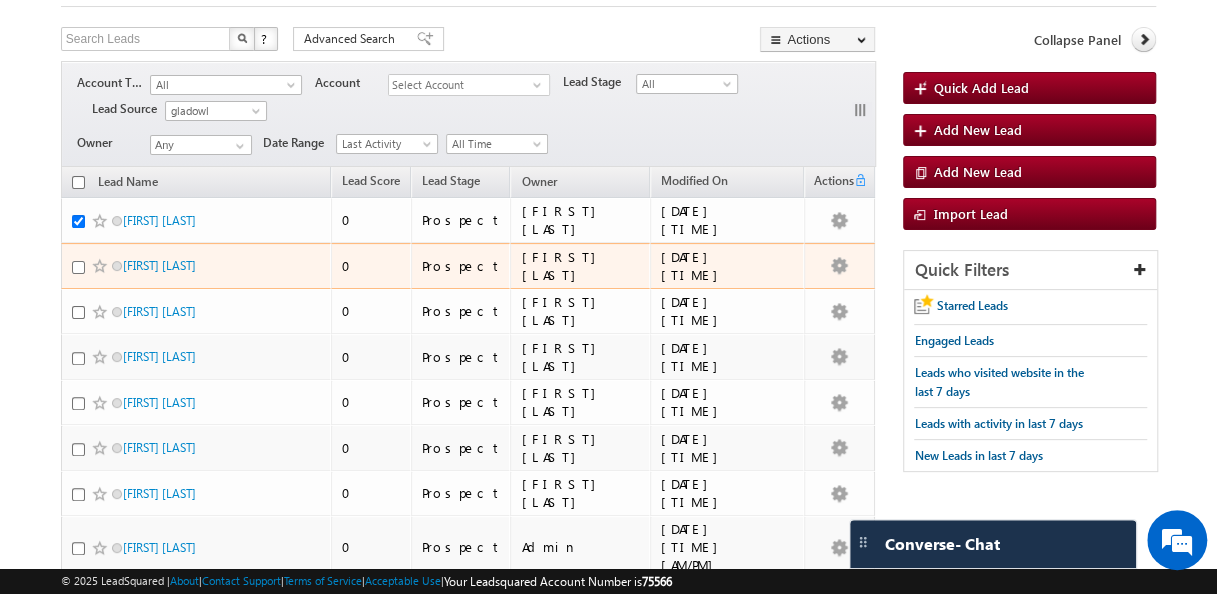 click at bounding box center (78, 267) 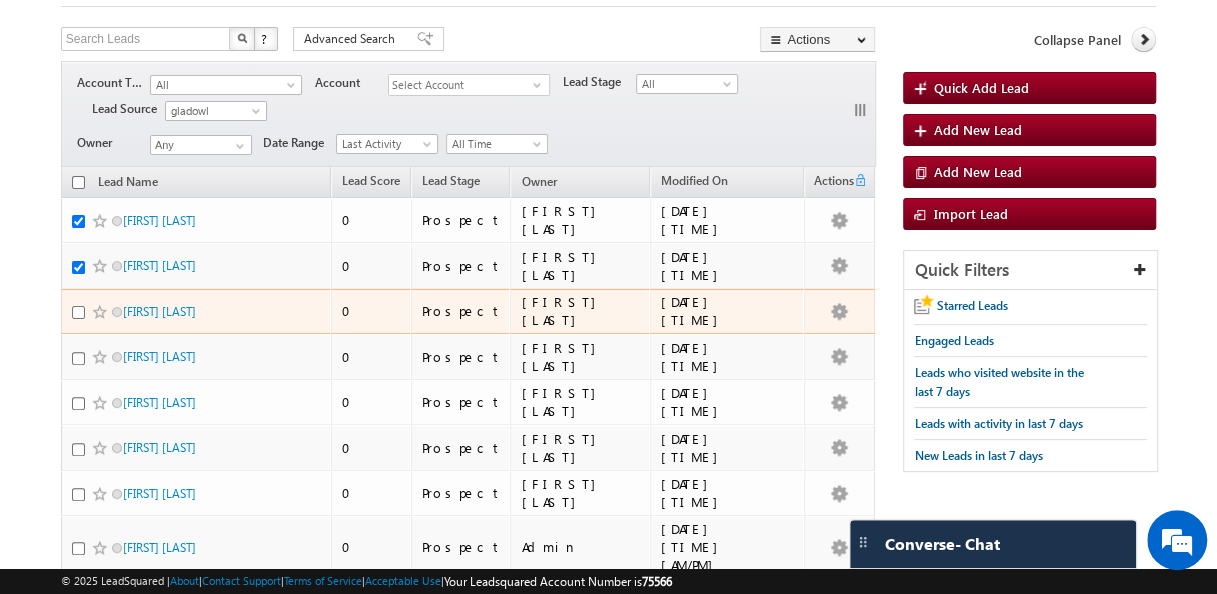 click at bounding box center [78, 312] 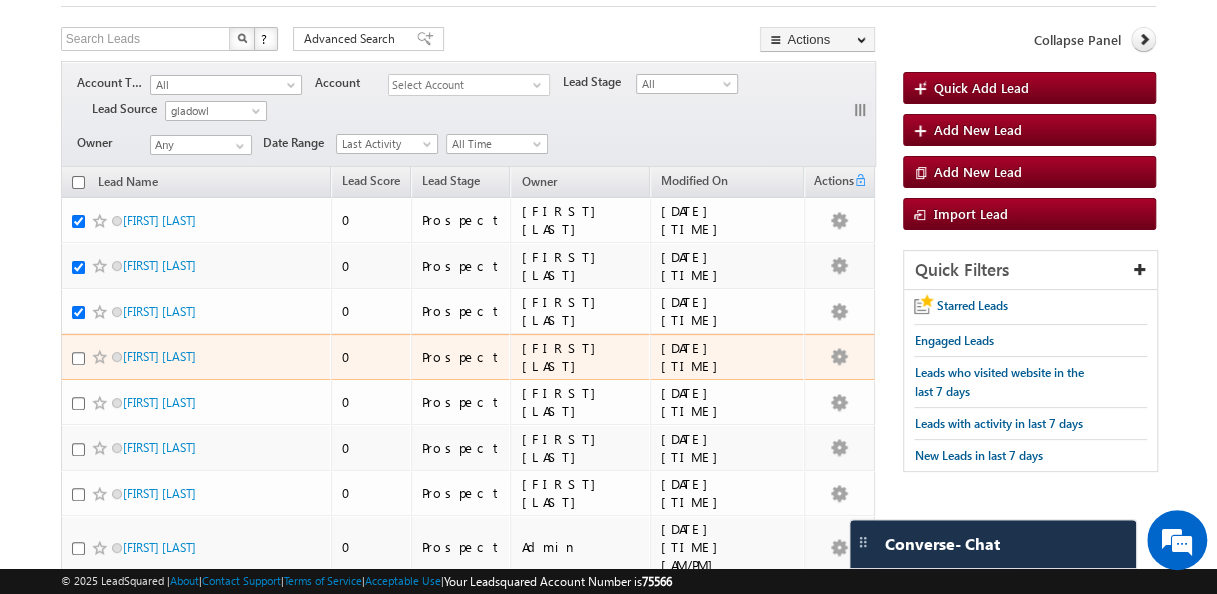 click at bounding box center (102, 357) 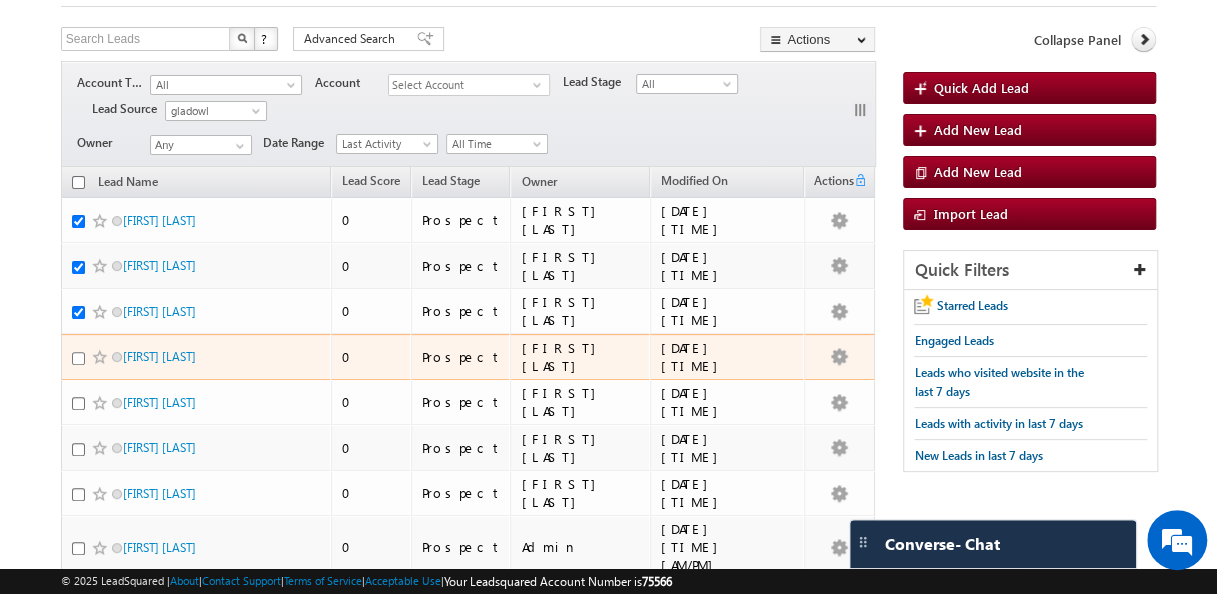 click at bounding box center [78, 358] 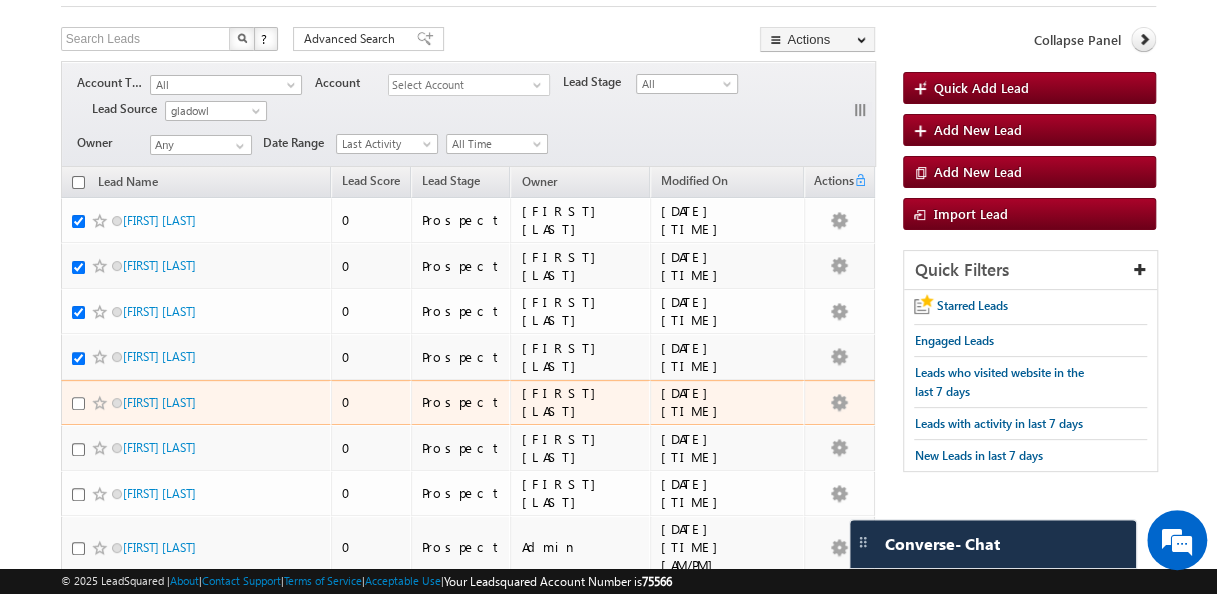 click at bounding box center (78, 403) 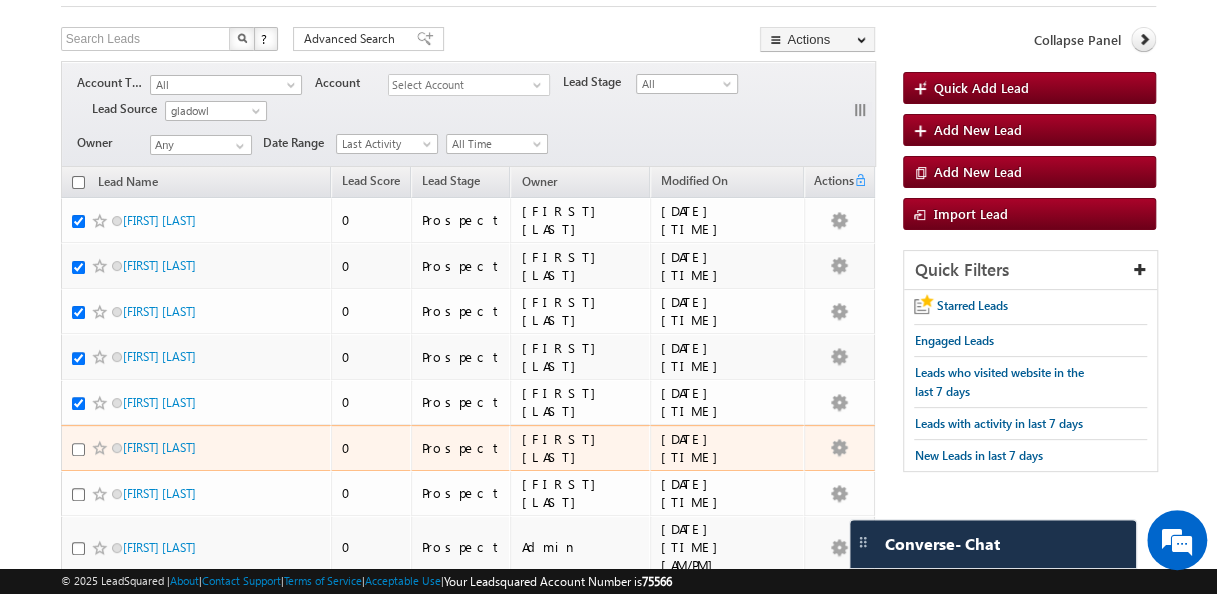 click at bounding box center (78, 449) 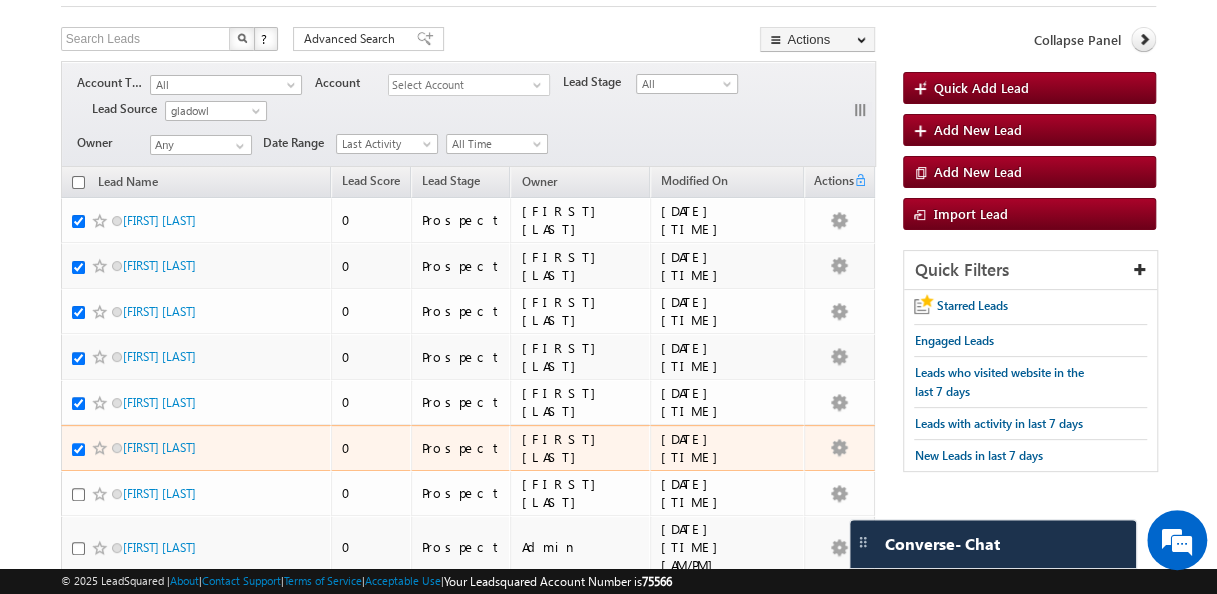 click at bounding box center (78, 449) 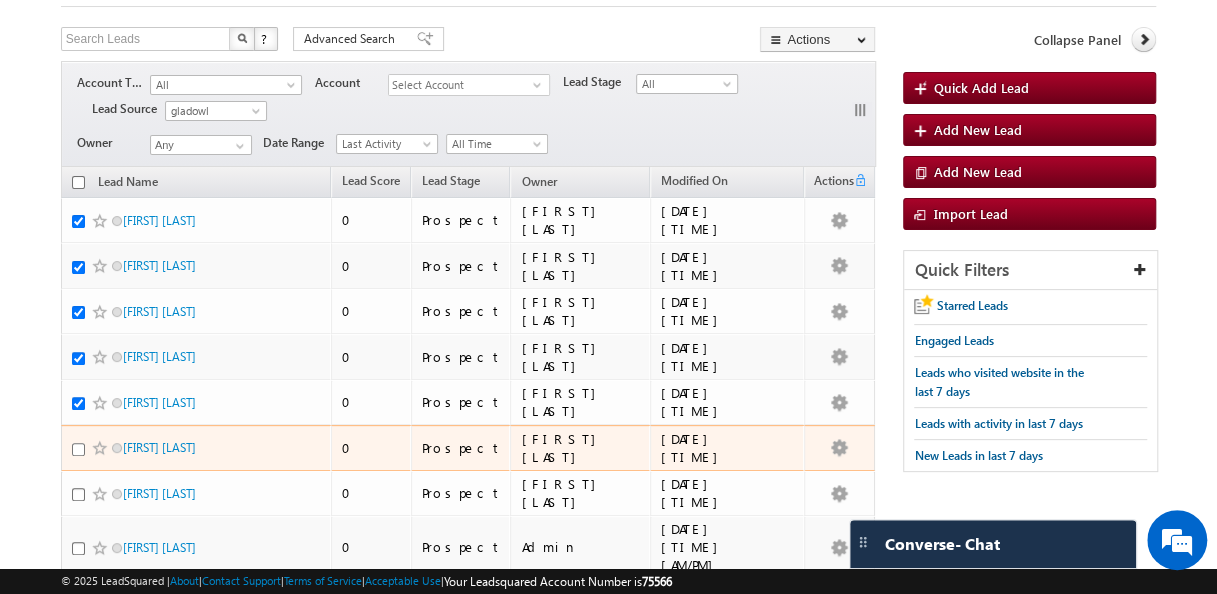 click at bounding box center [78, 449] 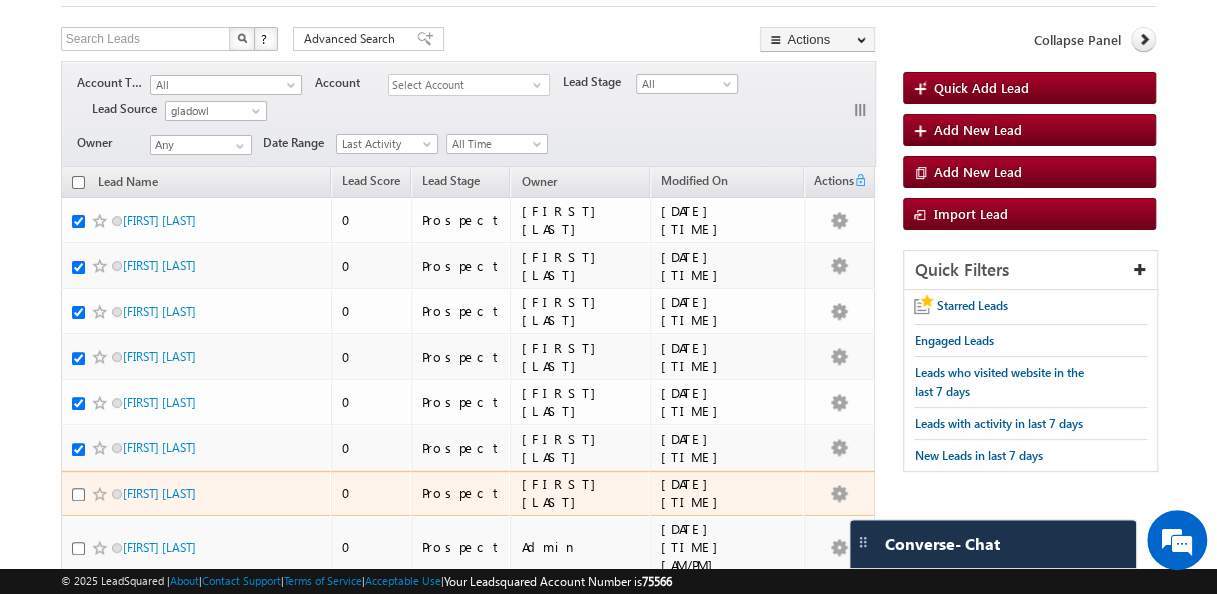 click on "[FIRST] [LAST]" at bounding box center [197, 498] 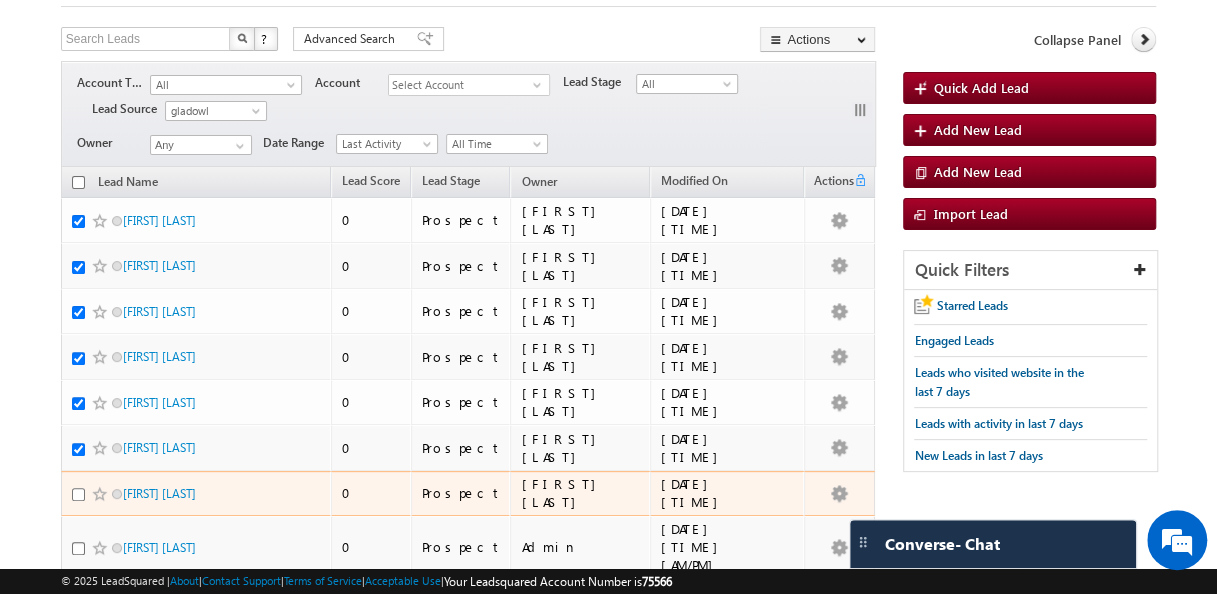 click at bounding box center (78, 494) 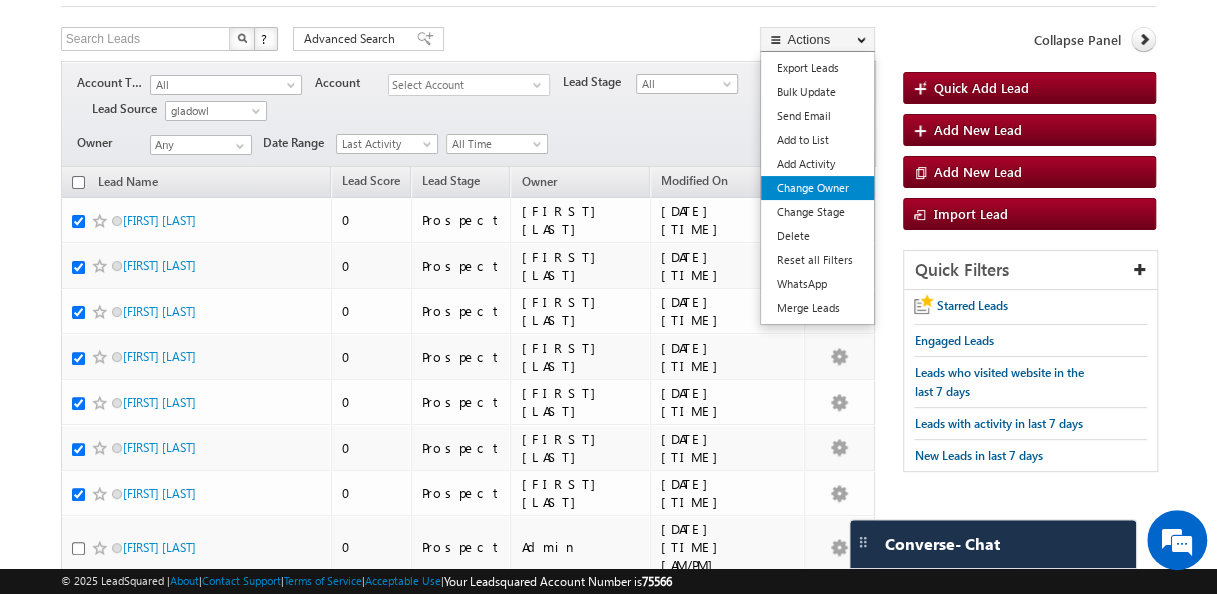 click on "Change Owner" at bounding box center [817, 188] 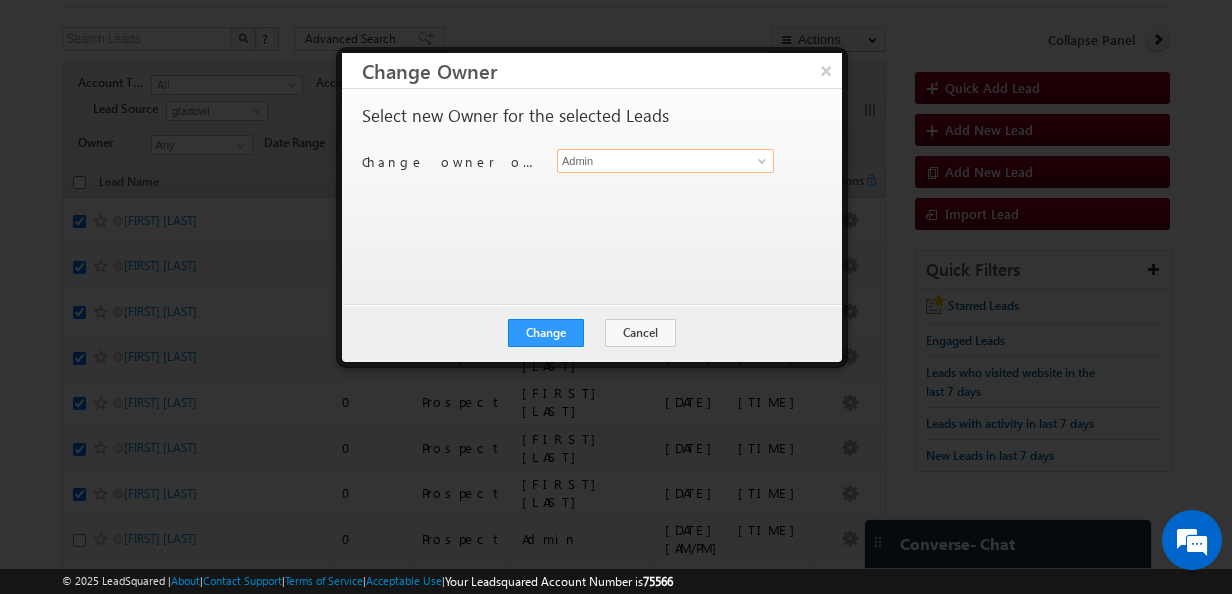 click on "Admin" at bounding box center (665, 161) 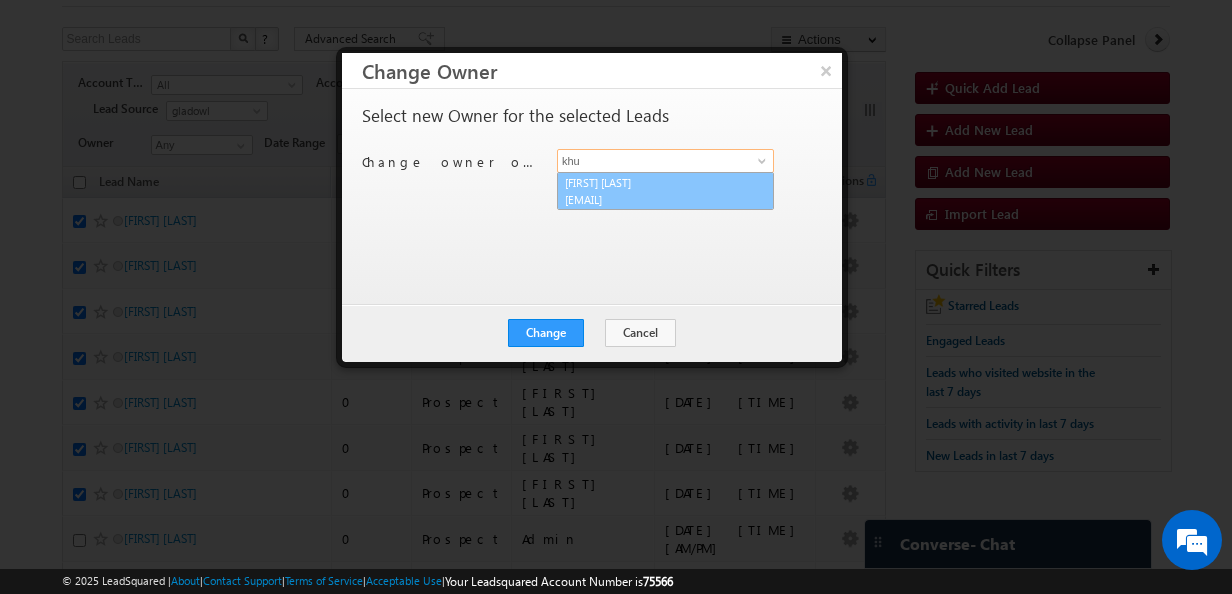 click on "kmishra+1@ptn.amity.edu" at bounding box center (655, 199) 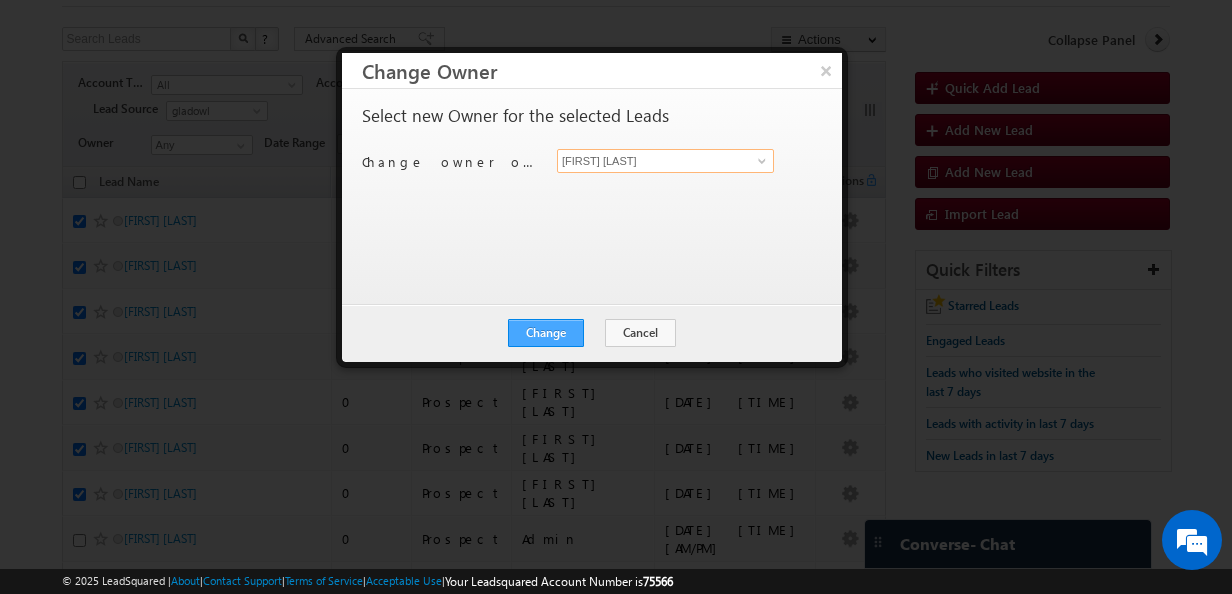 type on "[FIRST] [LAST]" 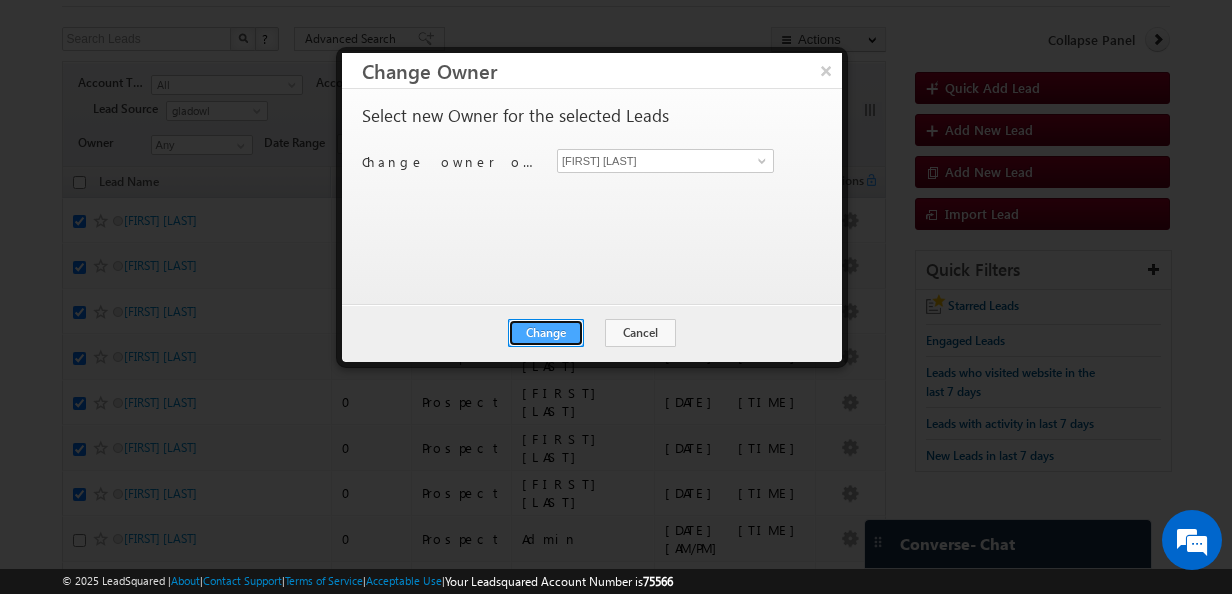 click on "Change" at bounding box center [546, 333] 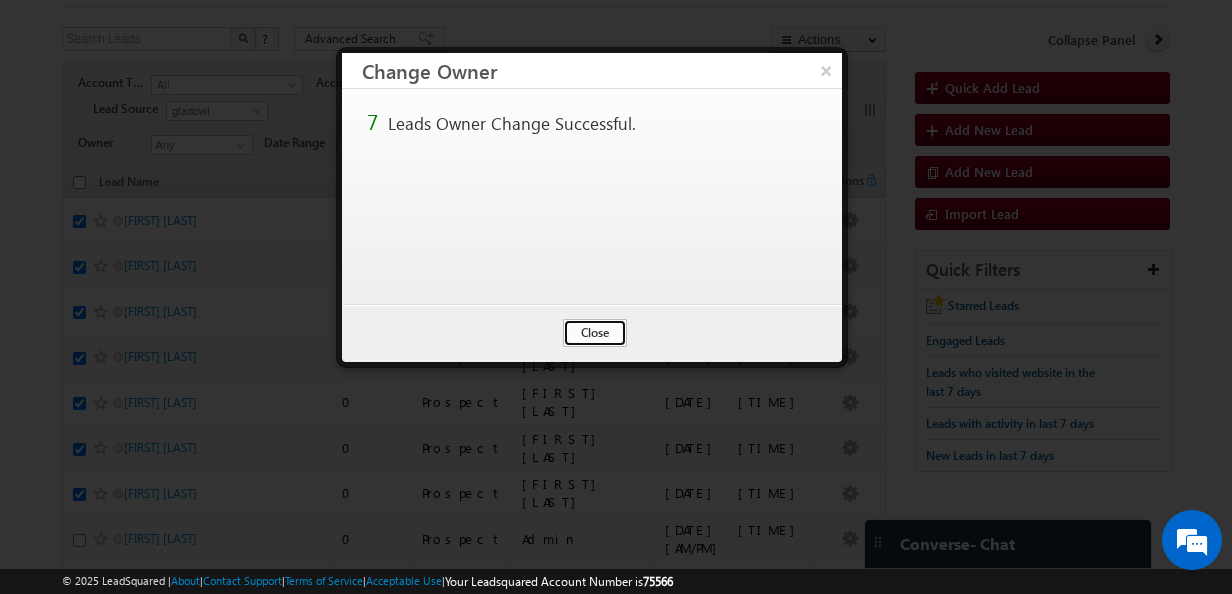 click on "Close" at bounding box center [595, 333] 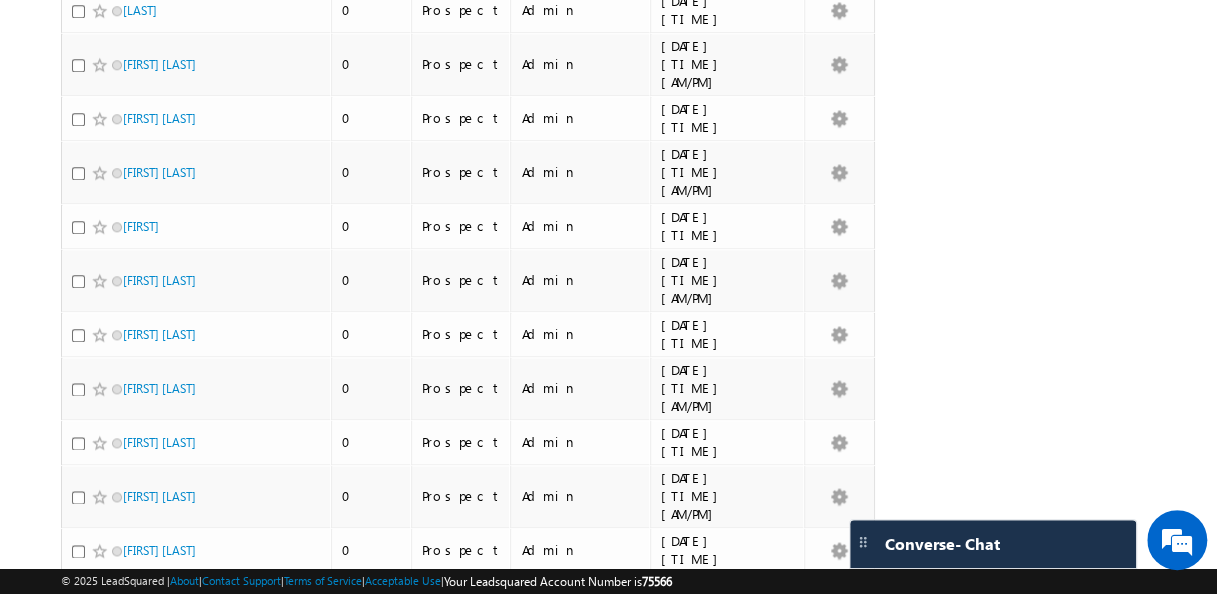 scroll, scrollTop: 112, scrollLeft: 0, axis: vertical 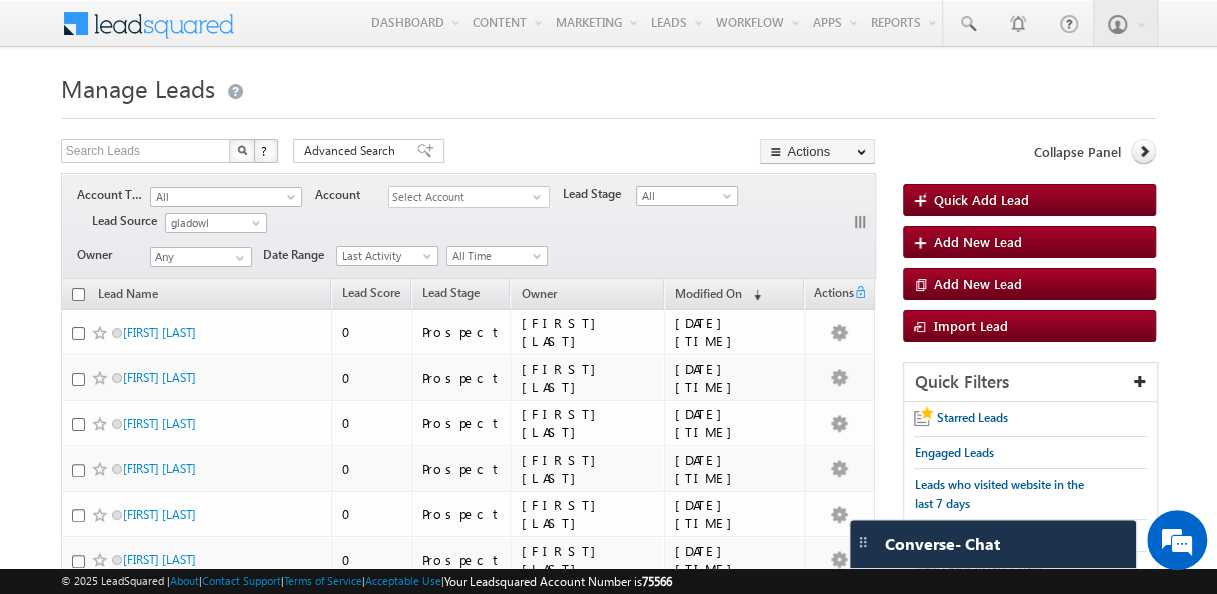 click on "Owner" at bounding box center (587, 294) 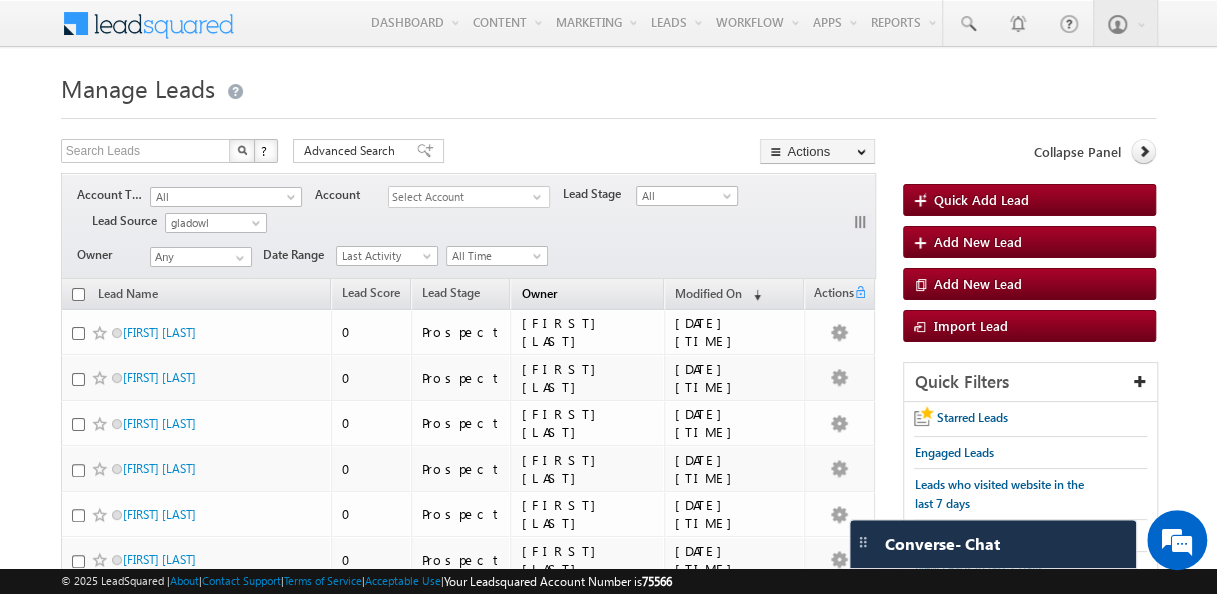 click on "Owner" at bounding box center [538, 293] 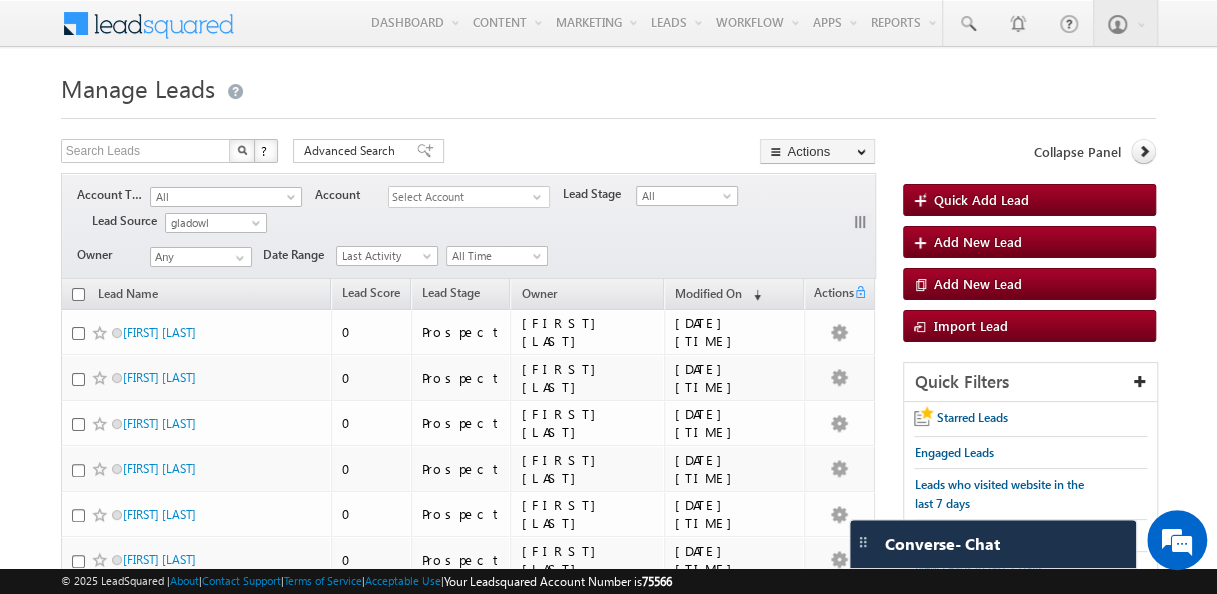 scroll, scrollTop: 993, scrollLeft: 0, axis: vertical 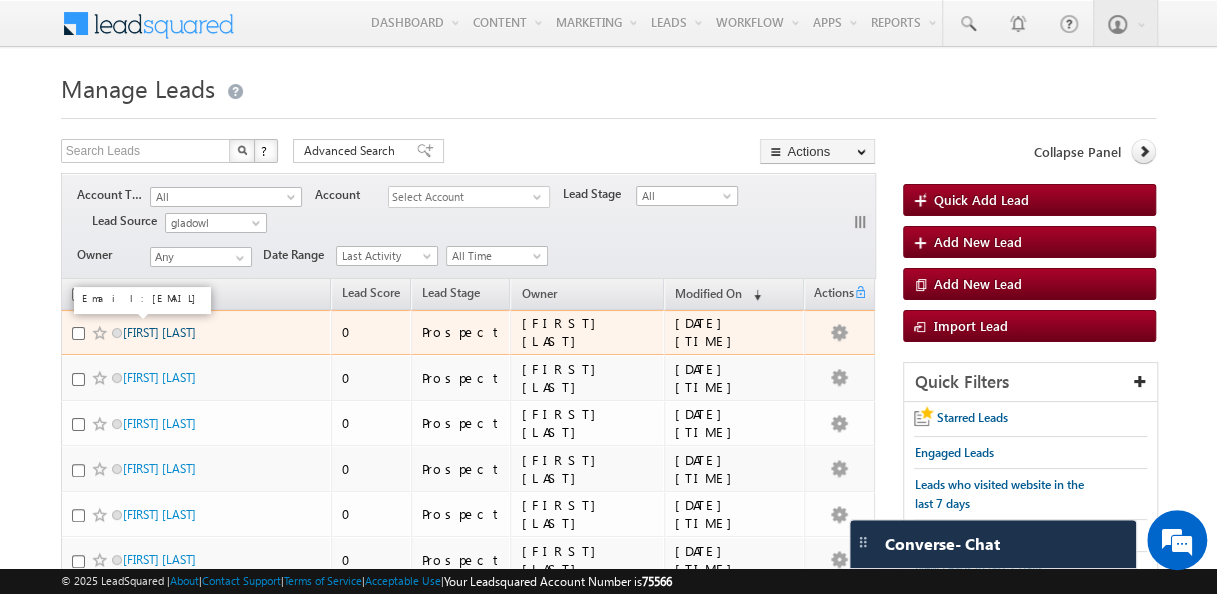 click on "[FIRST] [LAST]" at bounding box center (159, 332) 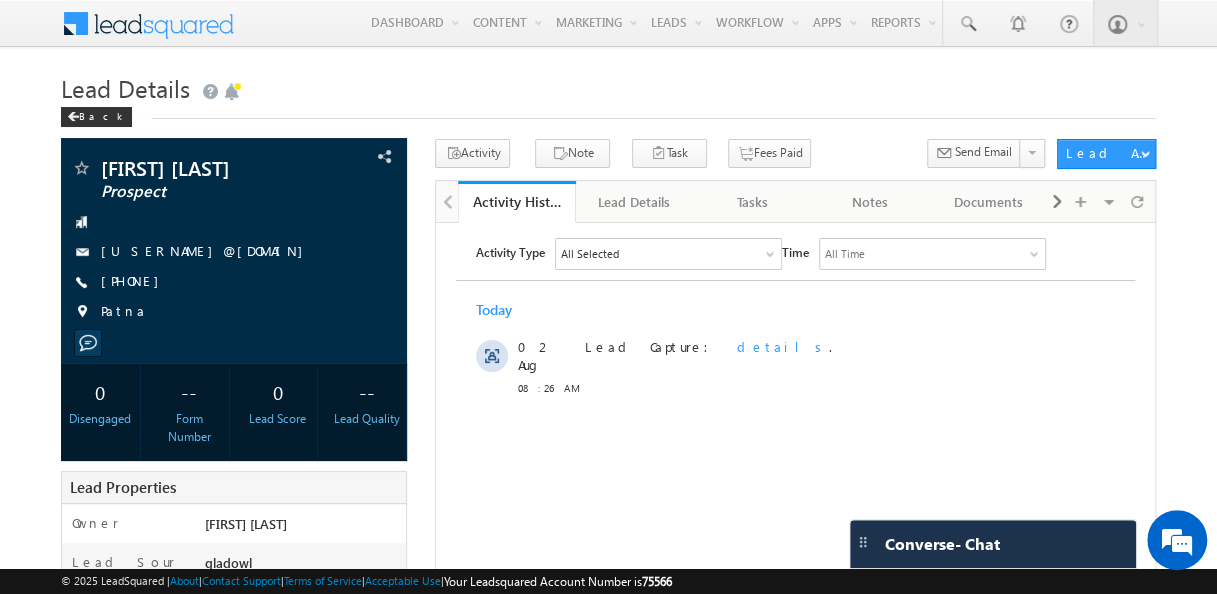 scroll, scrollTop: 0, scrollLeft: 0, axis: both 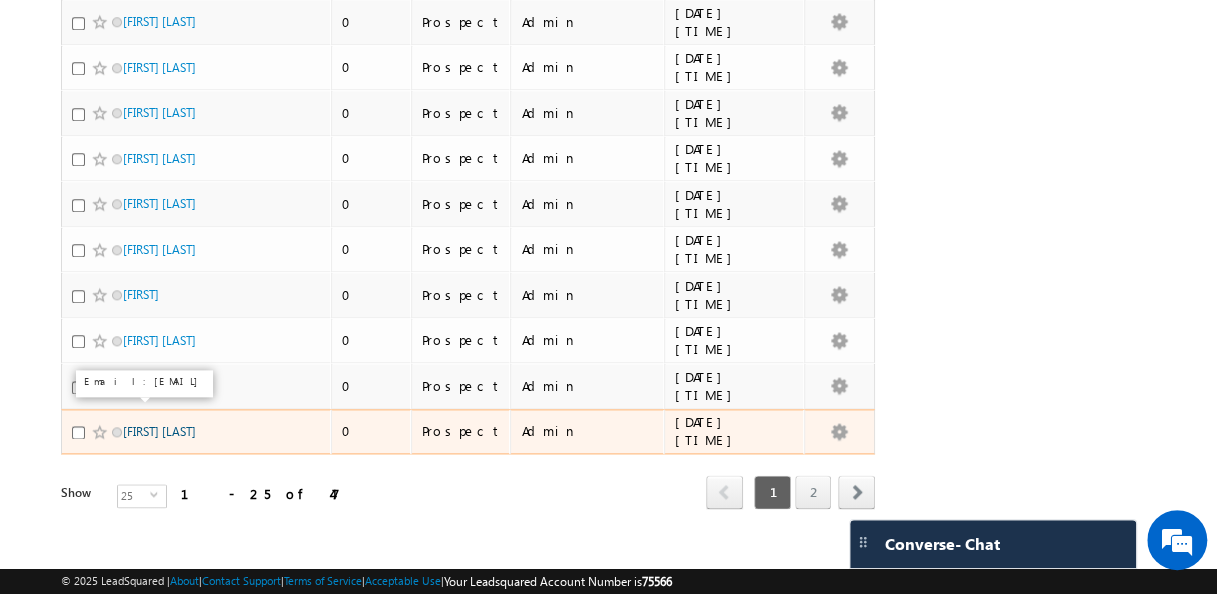 click on "[FIRST] [LAST]" at bounding box center [159, 431] 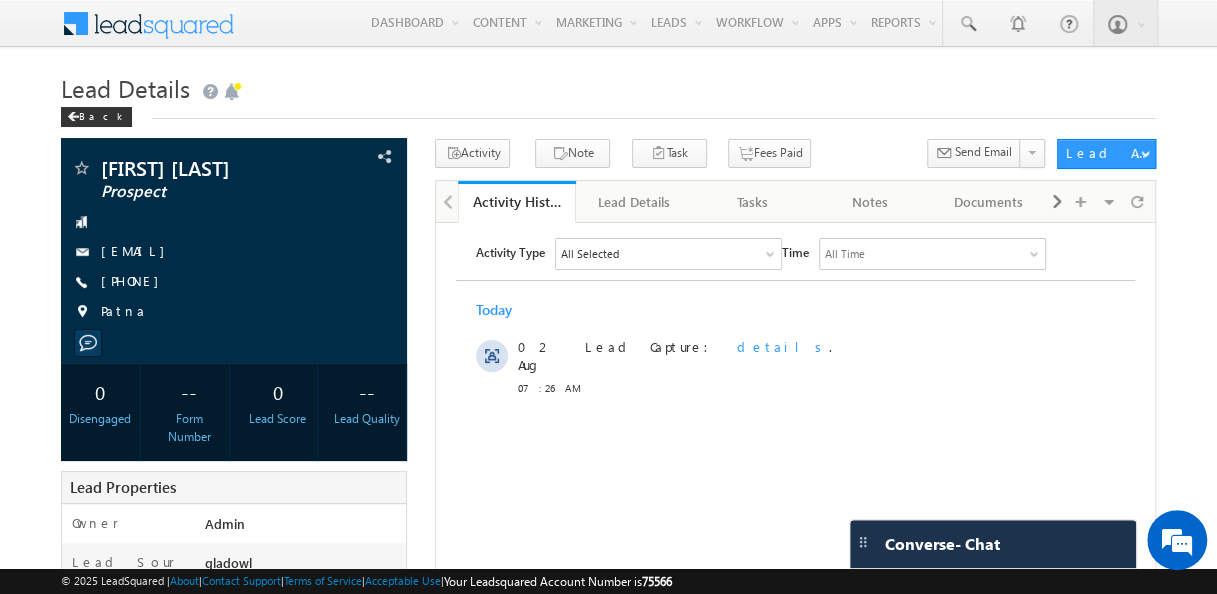 scroll, scrollTop: 0, scrollLeft: 0, axis: both 